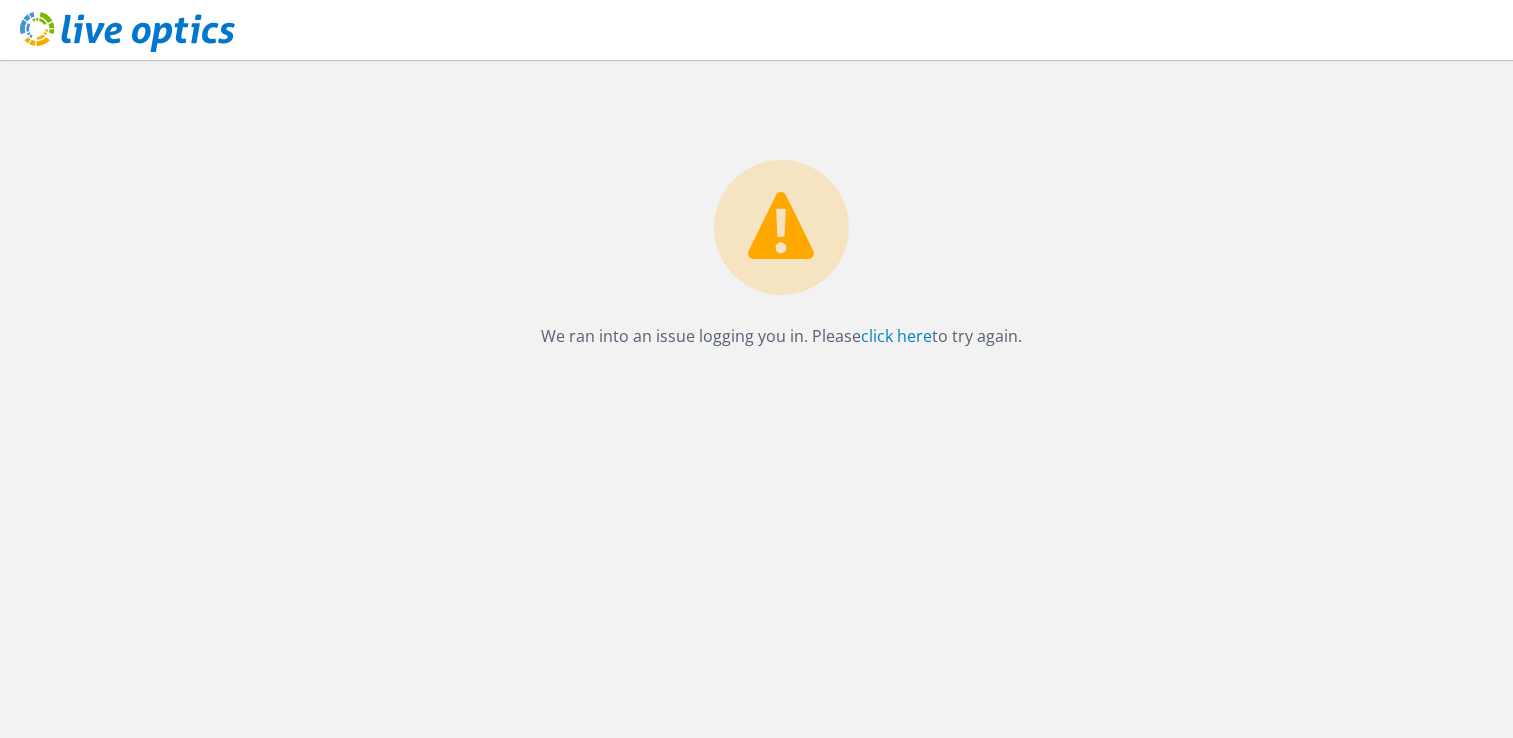 scroll, scrollTop: 0, scrollLeft: 0, axis: both 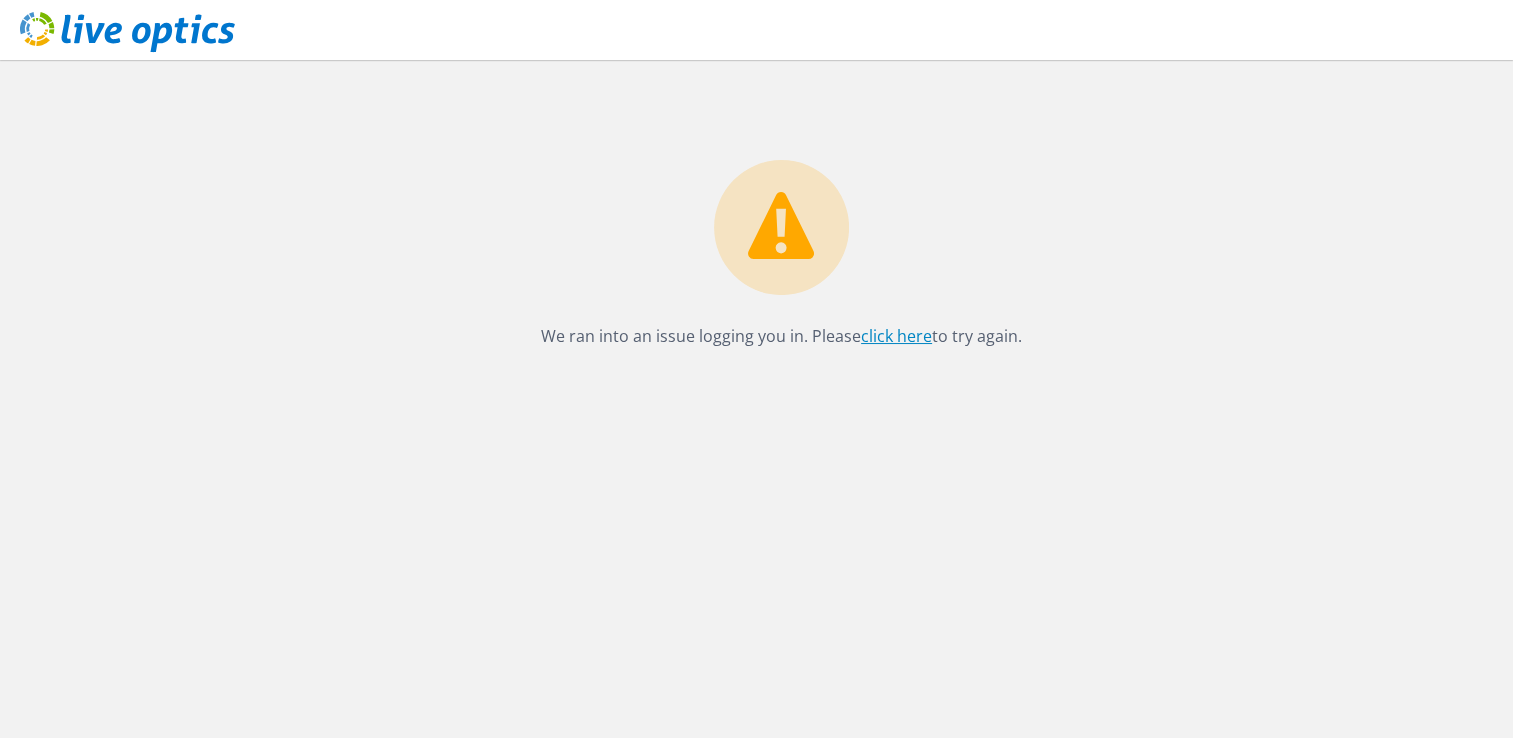 click on "click here" at bounding box center (896, 336) 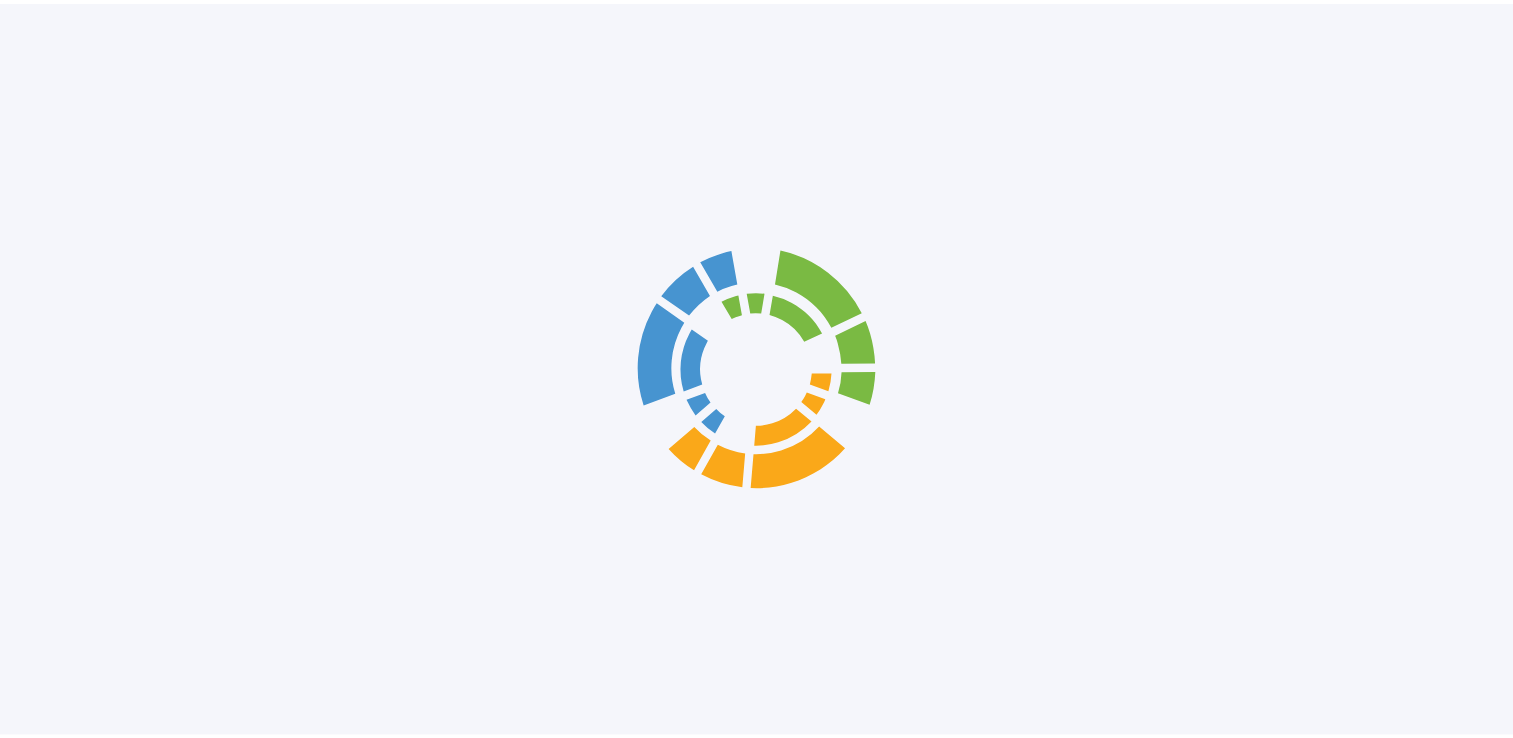scroll, scrollTop: 0, scrollLeft: 0, axis: both 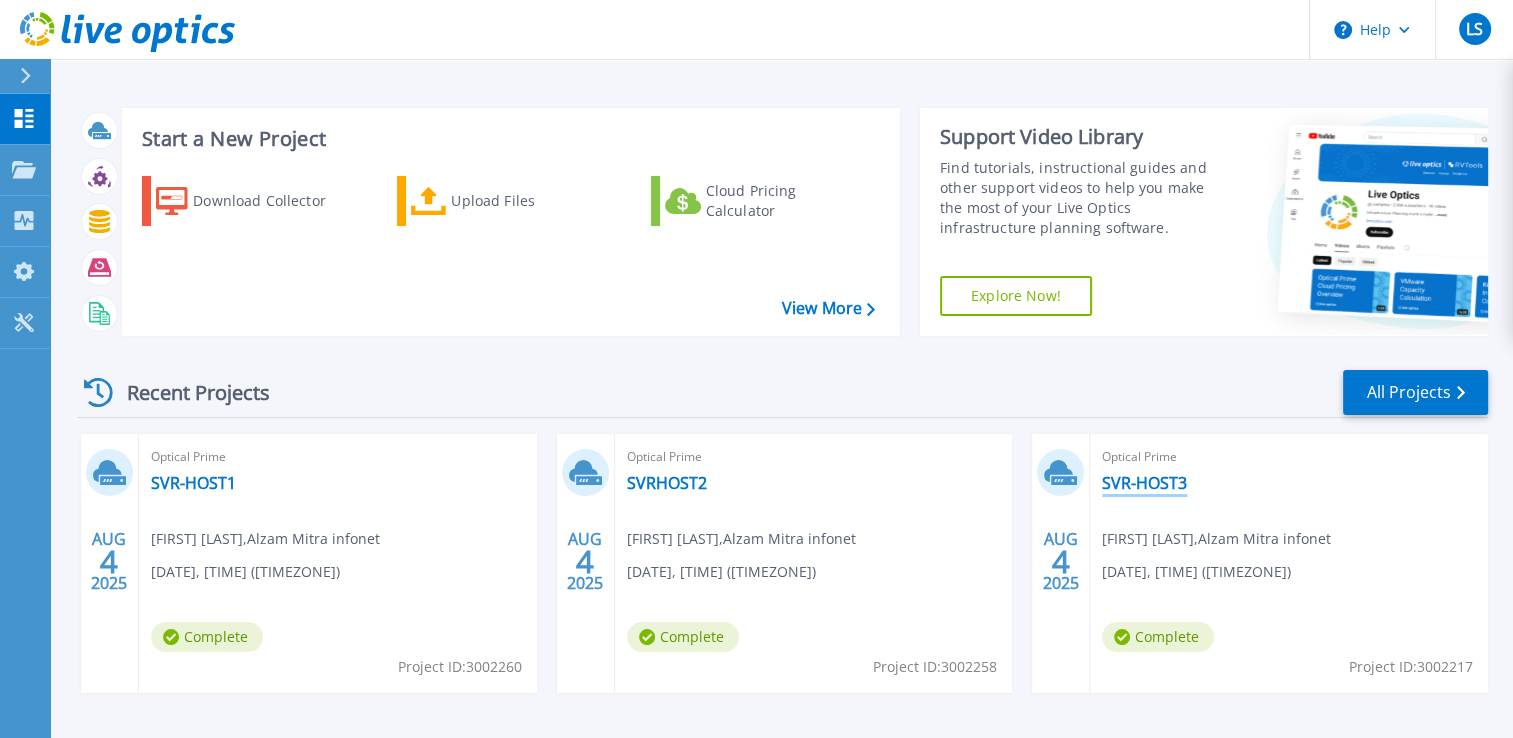 click on "SVR-HOST3" at bounding box center [1144, 483] 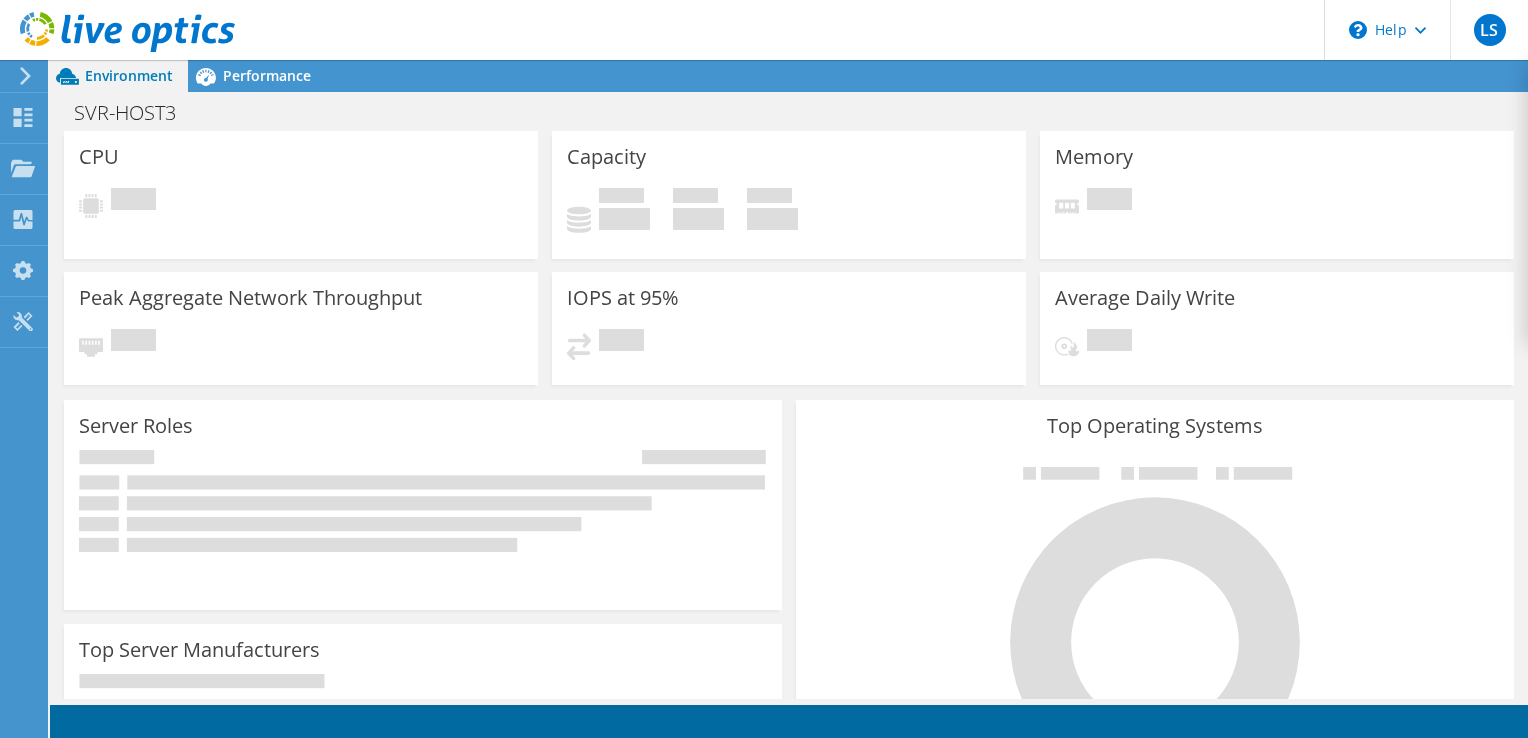 scroll, scrollTop: 0, scrollLeft: 0, axis: both 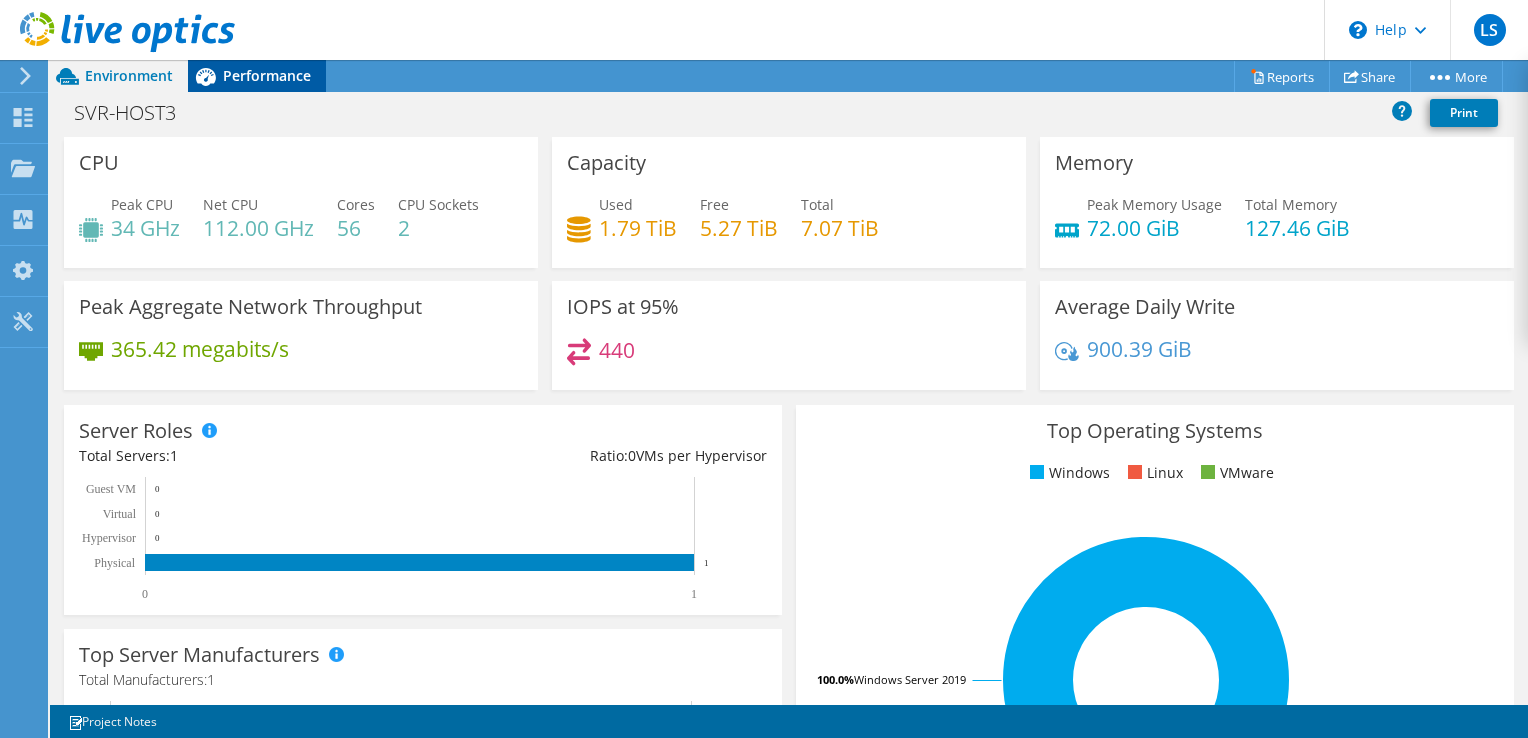 click on "Performance" at bounding box center (267, 75) 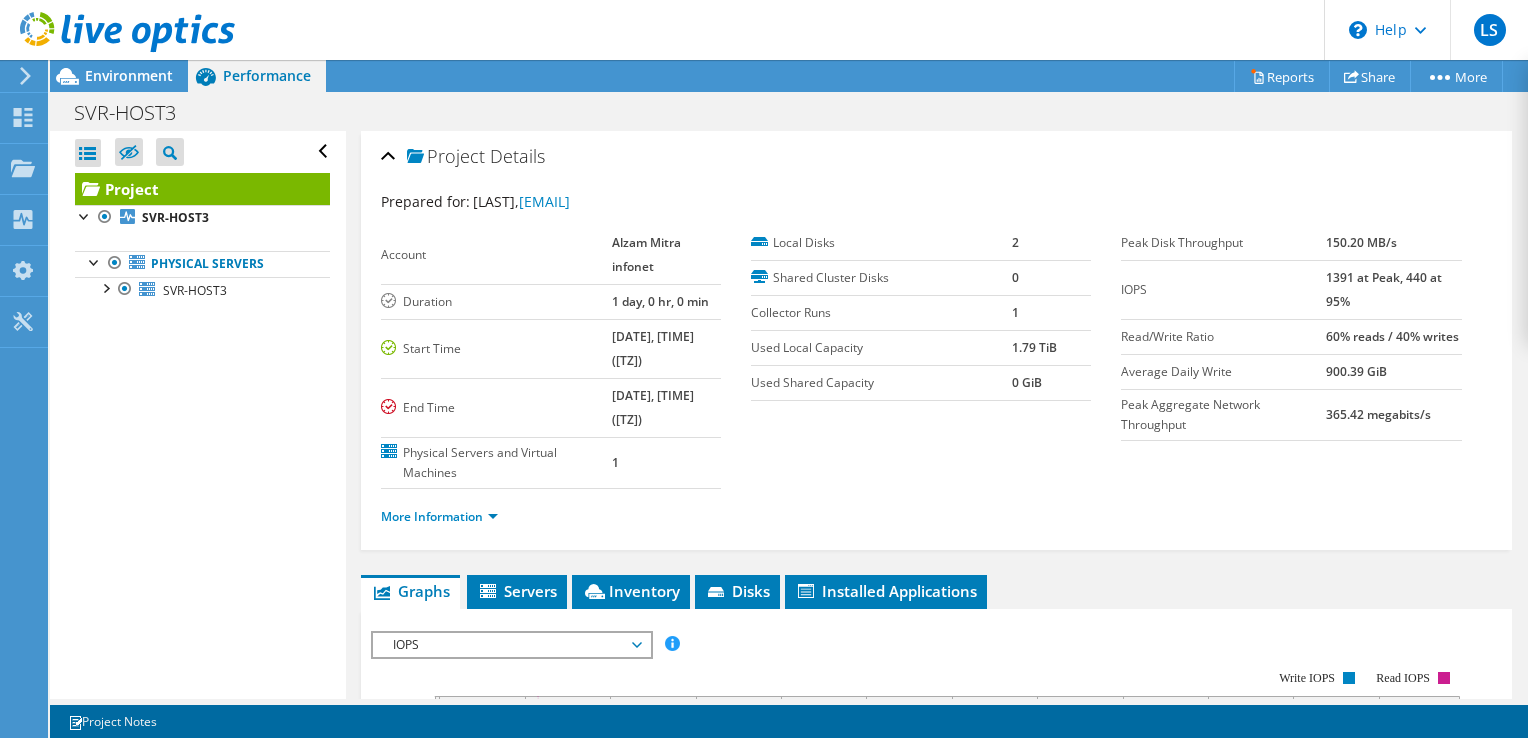 click on "More Information" at bounding box center (445, 517) 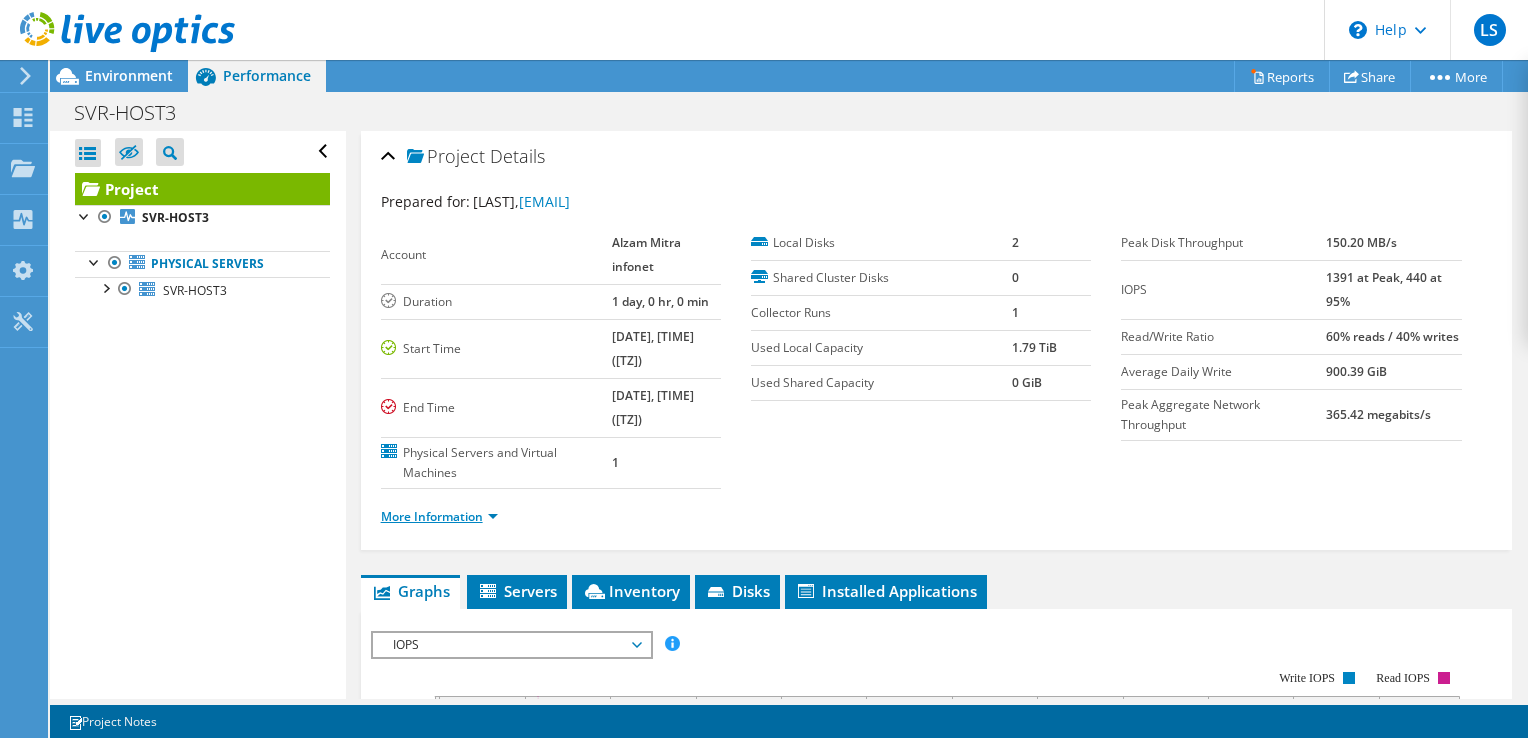 click on "More Information" at bounding box center [439, 516] 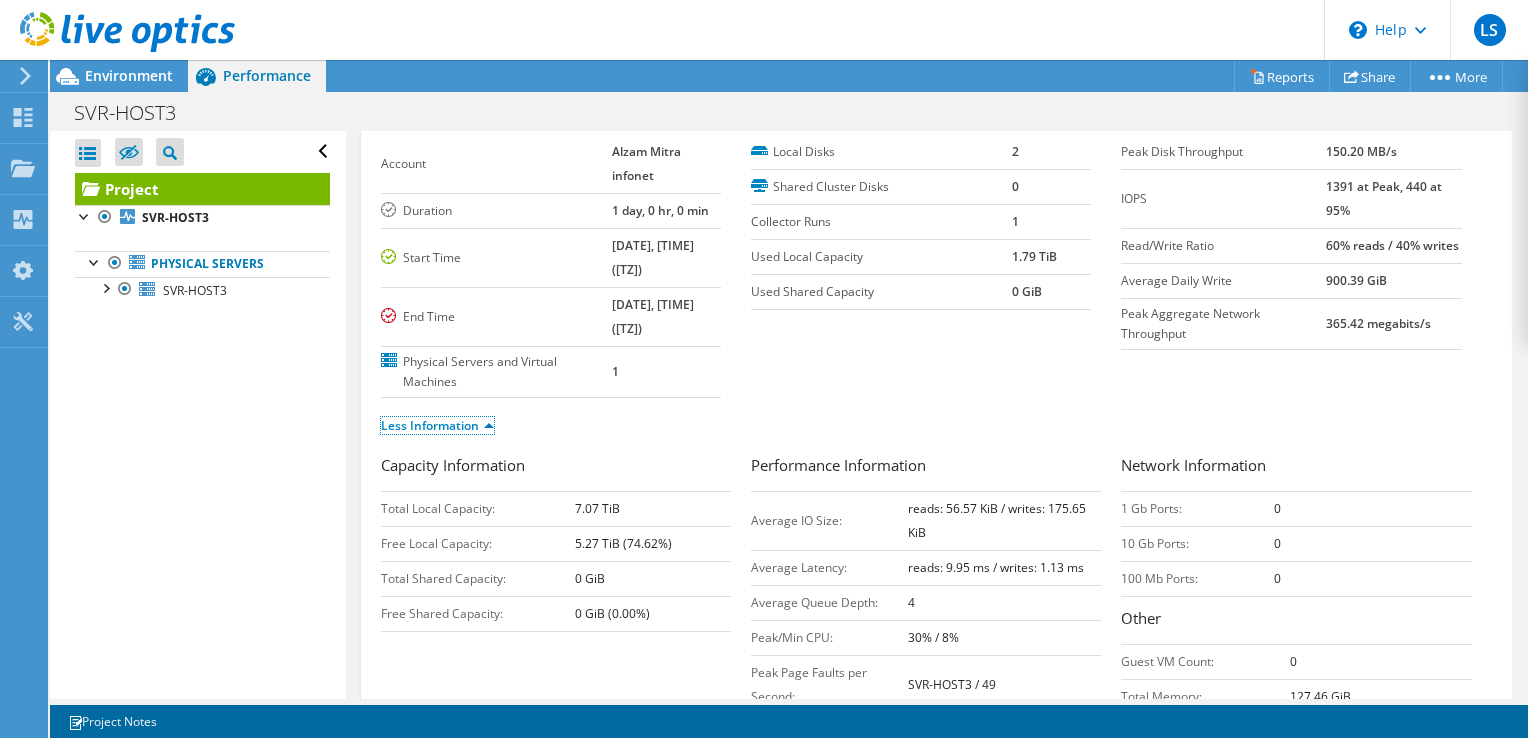 scroll, scrollTop: 0, scrollLeft: 0, axis: both 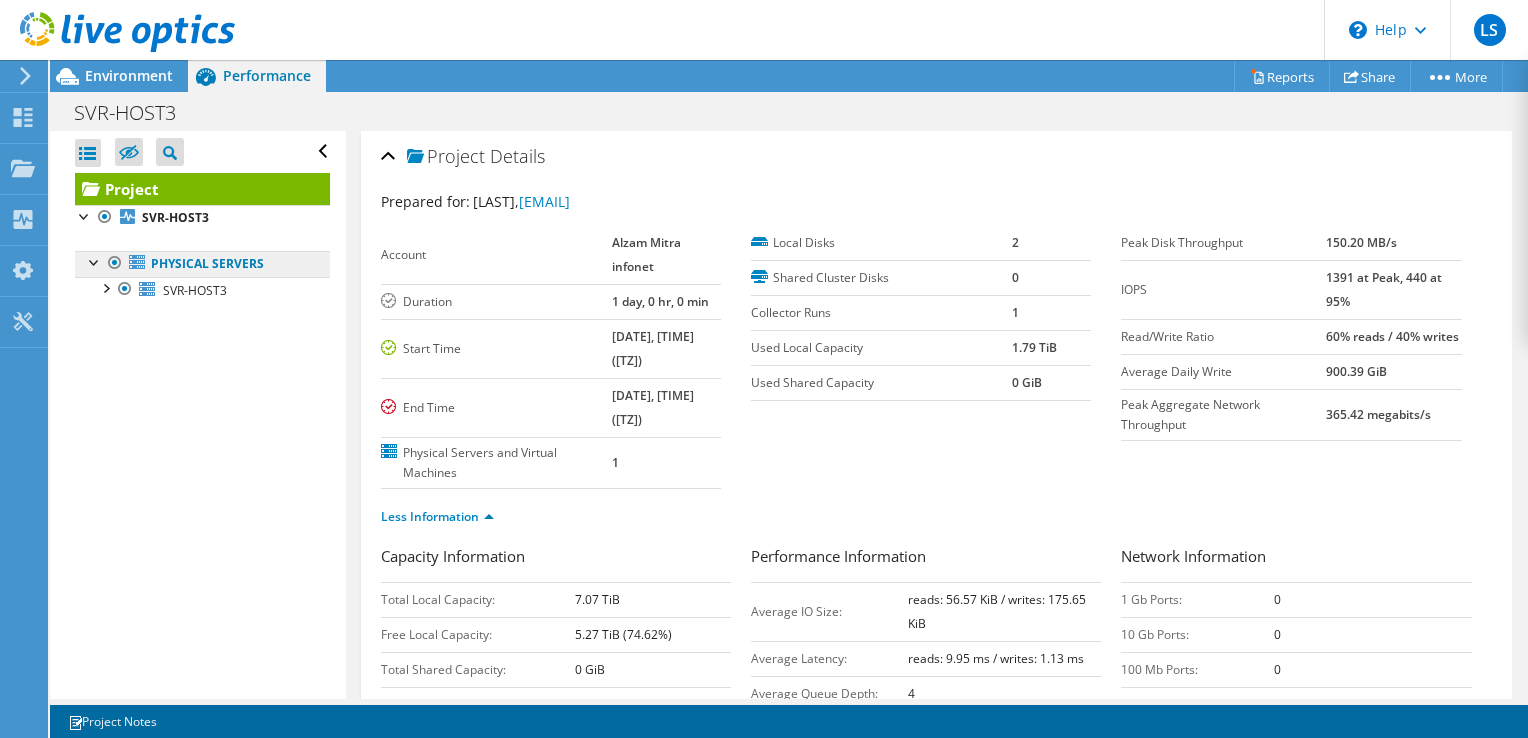 click on "Physical Servers" at bounding box center [202, 264] 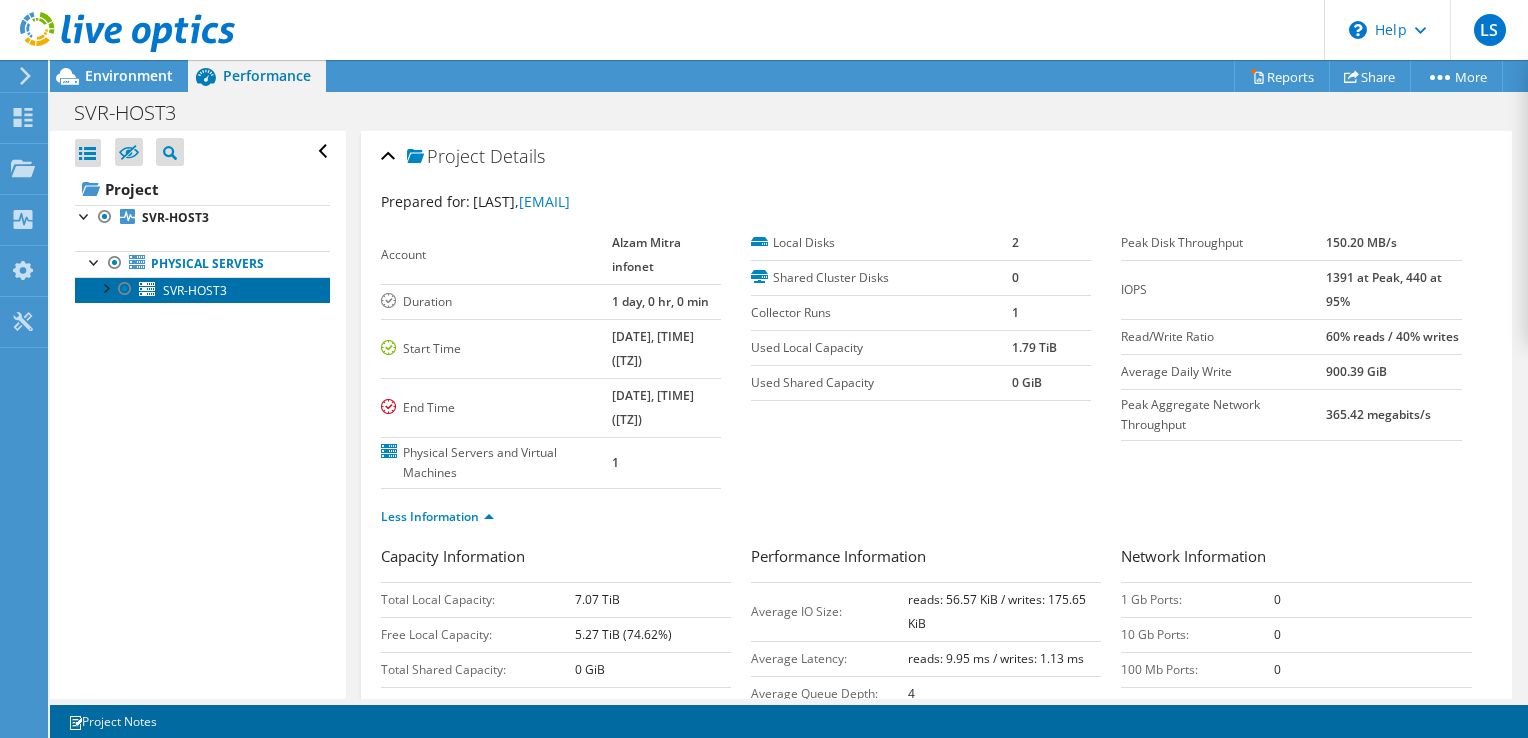 click on "SVR-HOST3" at bounding box center (195, 290) 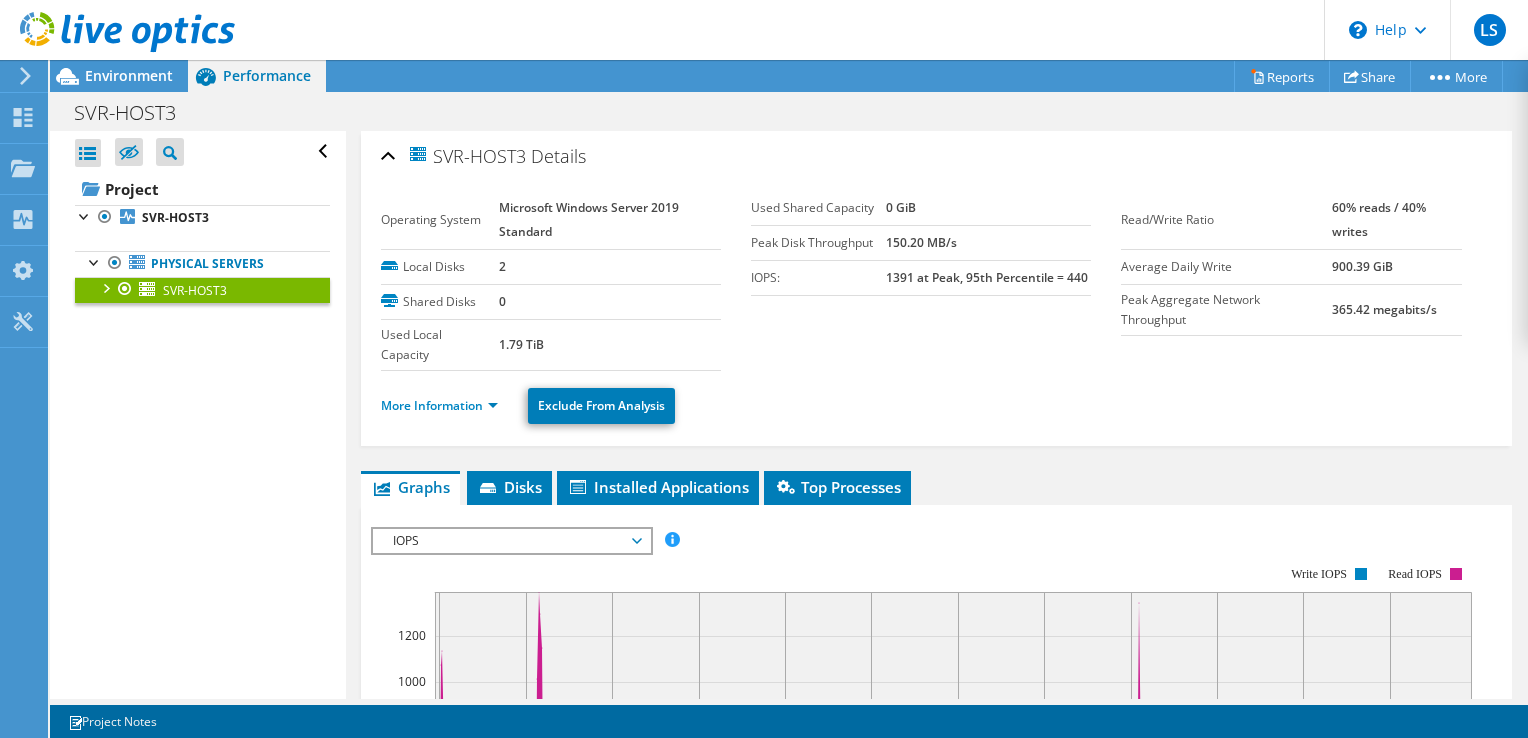 click on "More Information" at bounding box center (445, 406) 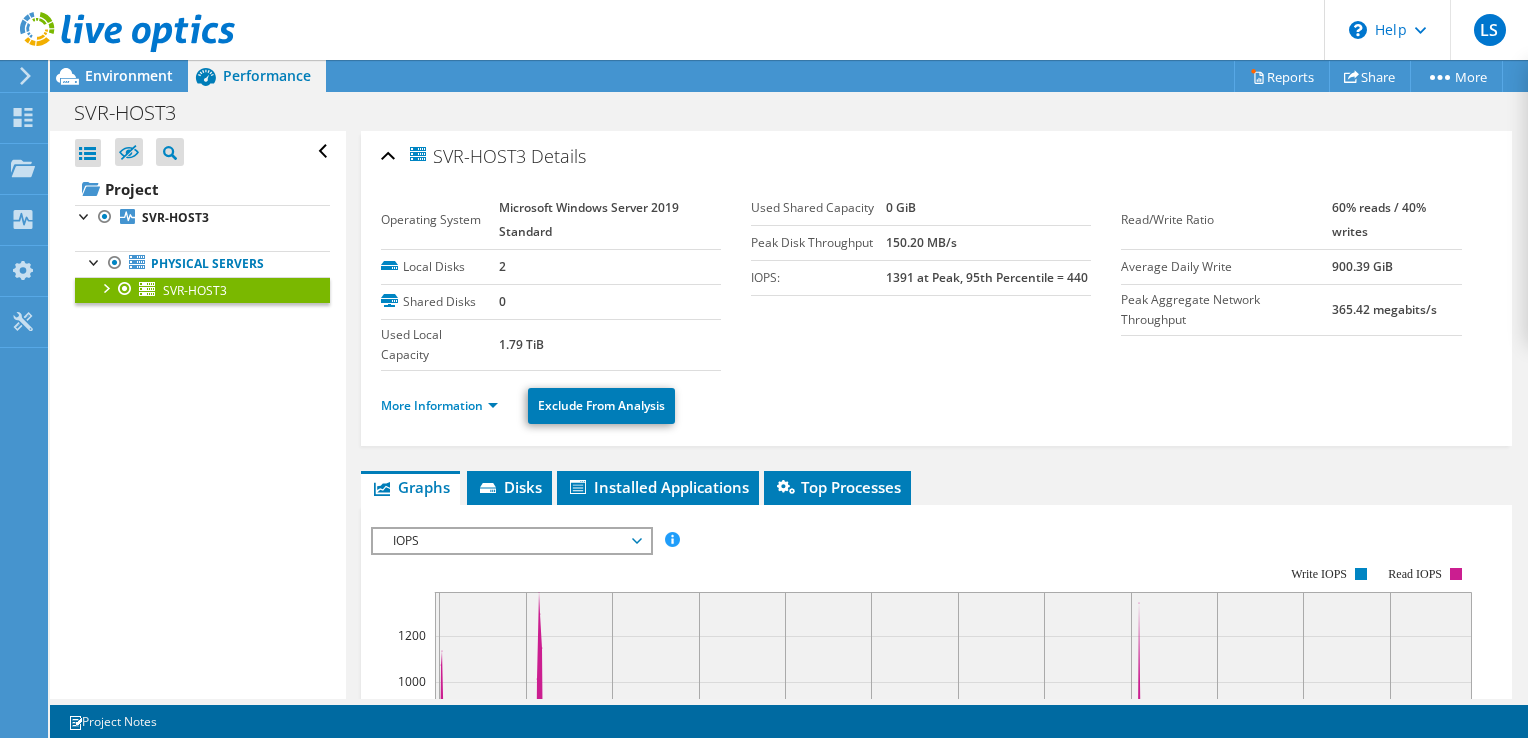 click on "More Information
Exclude From Analysis" at bounding box center (936, 403) 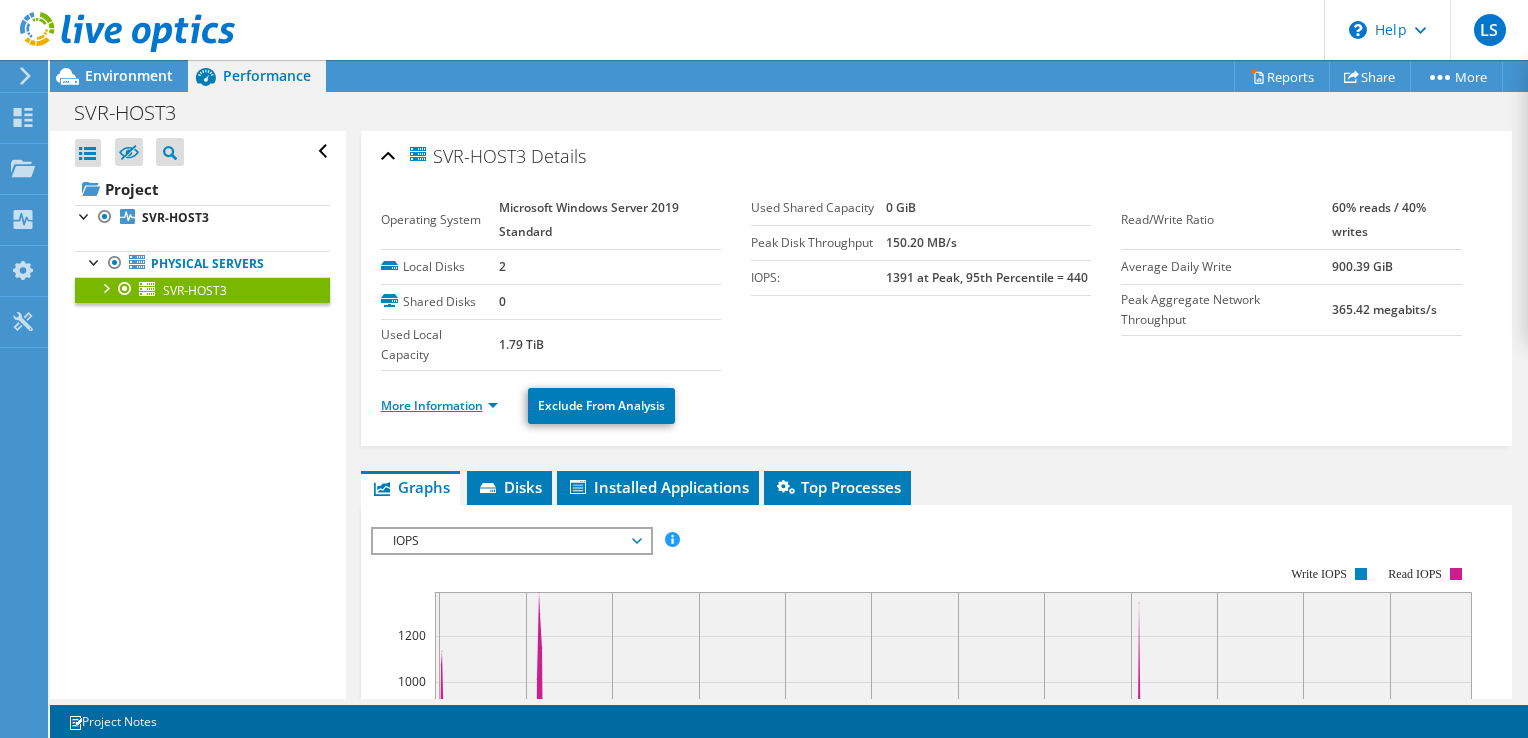 click on "More Information" at bounding box center (439, 405) 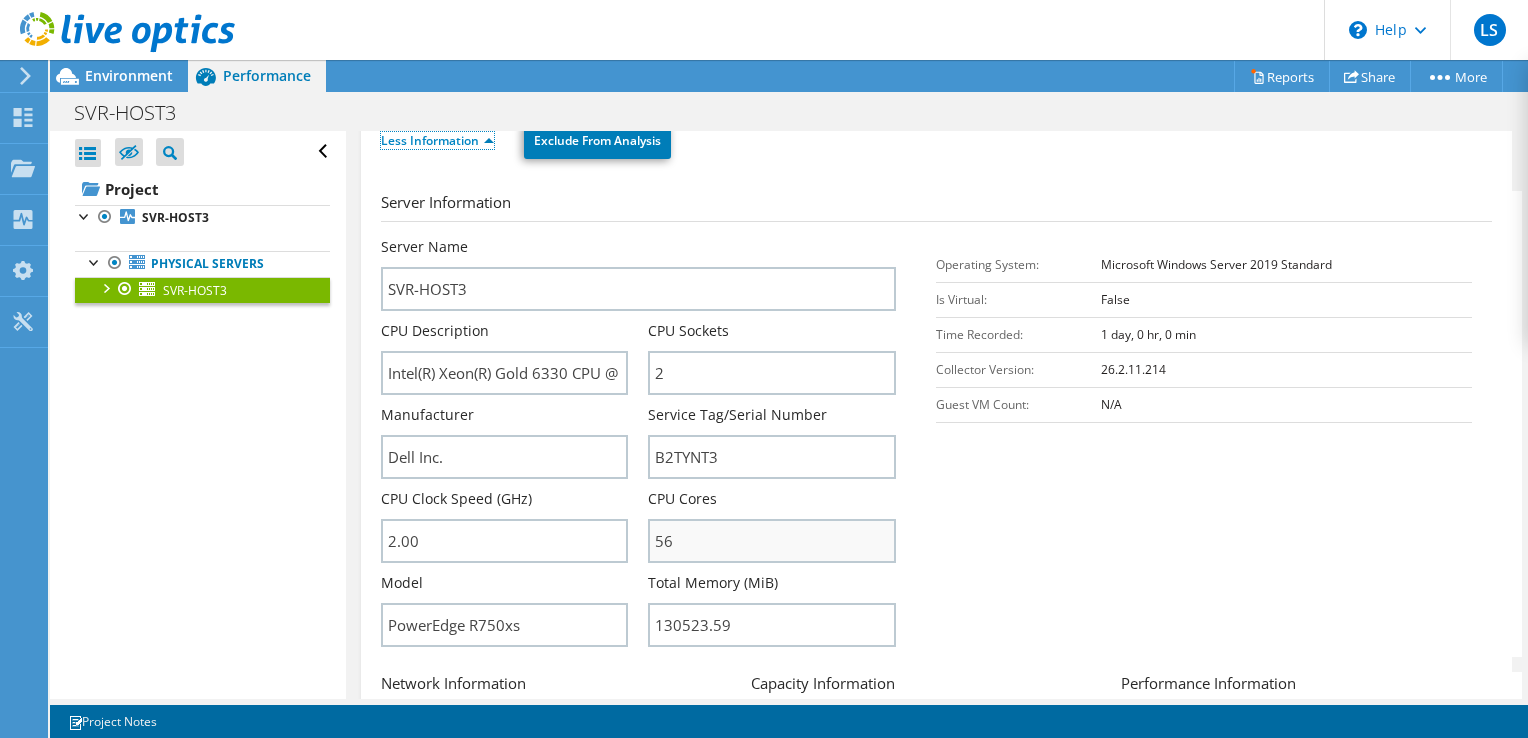 scroll, scrollTop: 300, scrollLeft: 0, axis: vertical 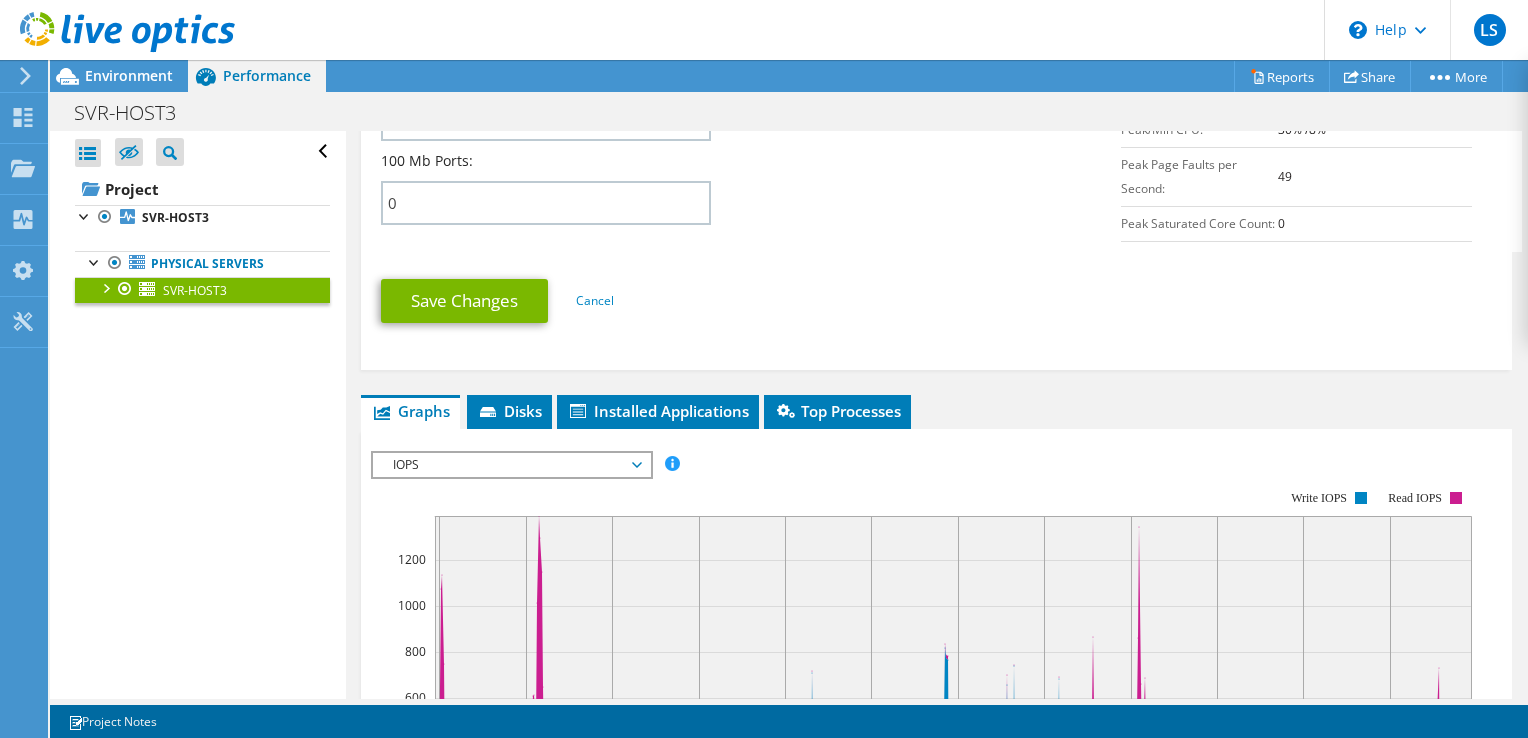 click on "IOPS" at bounding box center [511, 465] 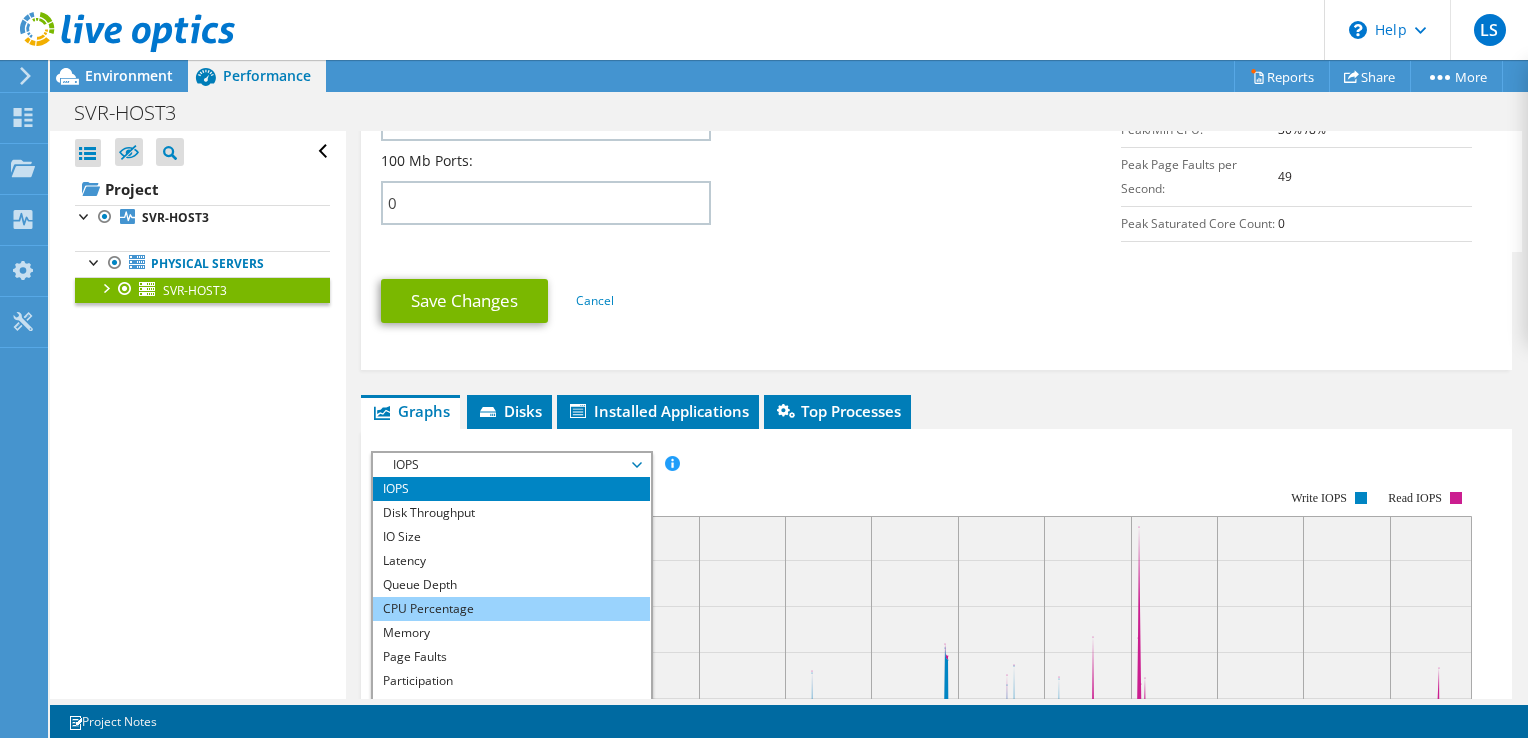 click on "CPU Percentage" at bounding box center [511, 609] 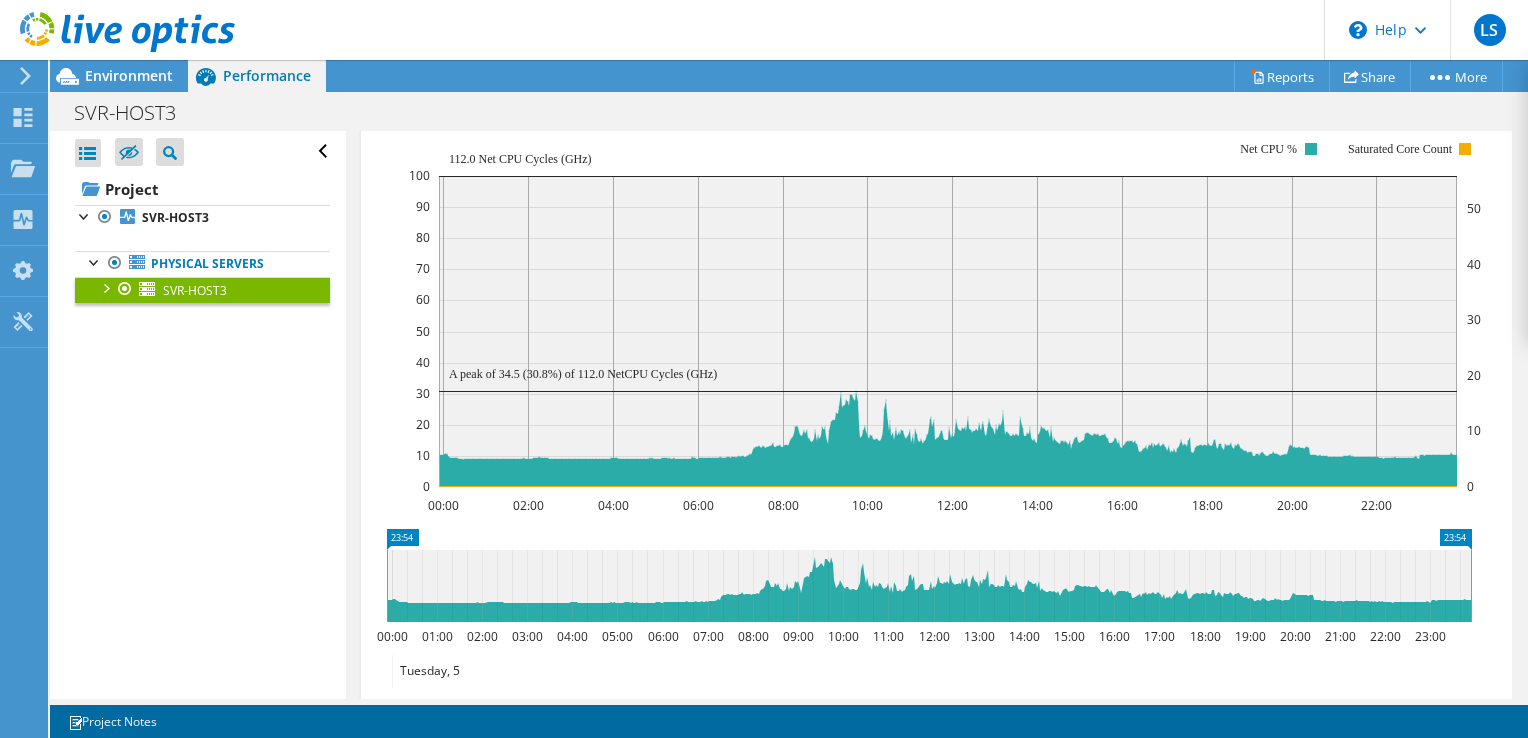 scroll, scrollTop: 1400, scrollLeft: 0, axis: vertical 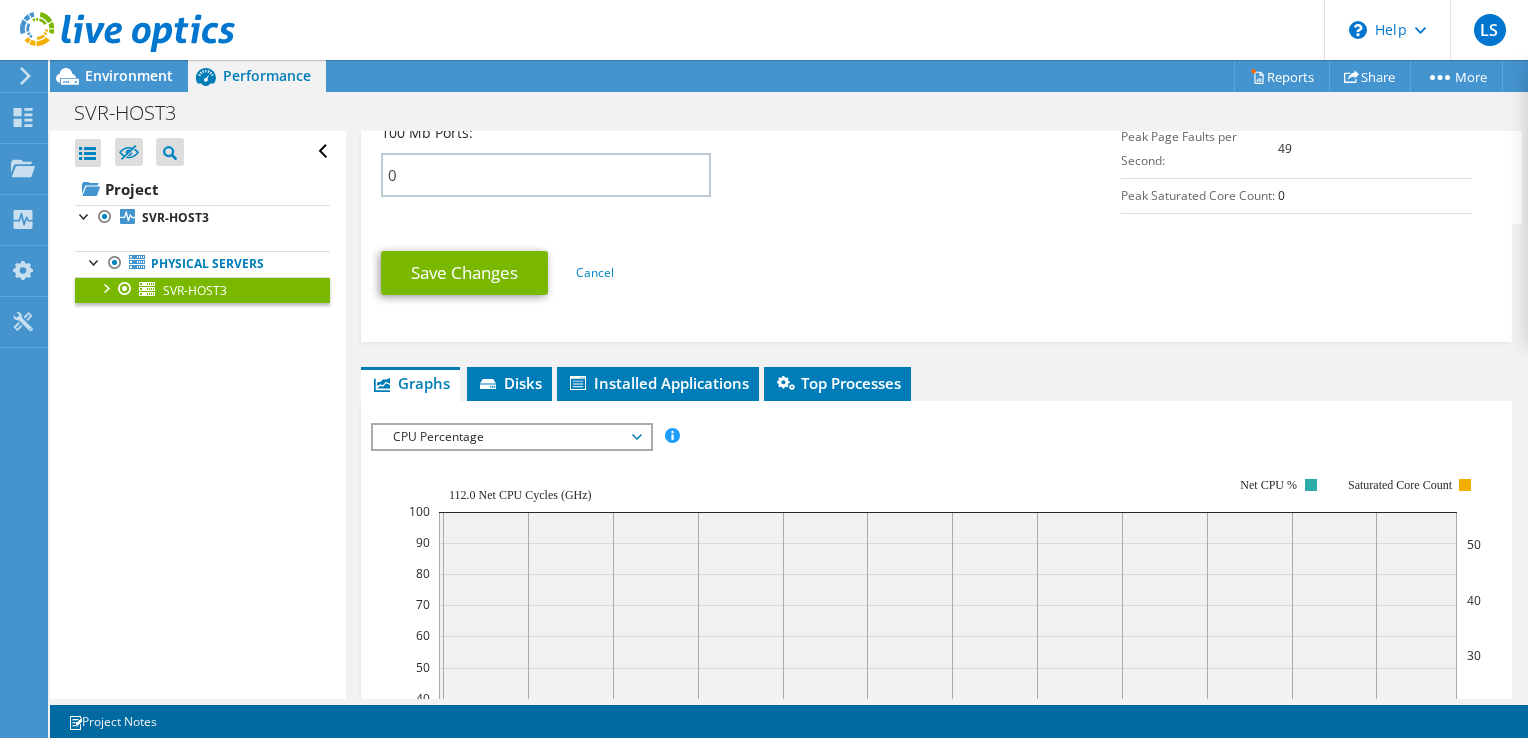 click on "CPU Percentage" at bounding box center (511, 437) 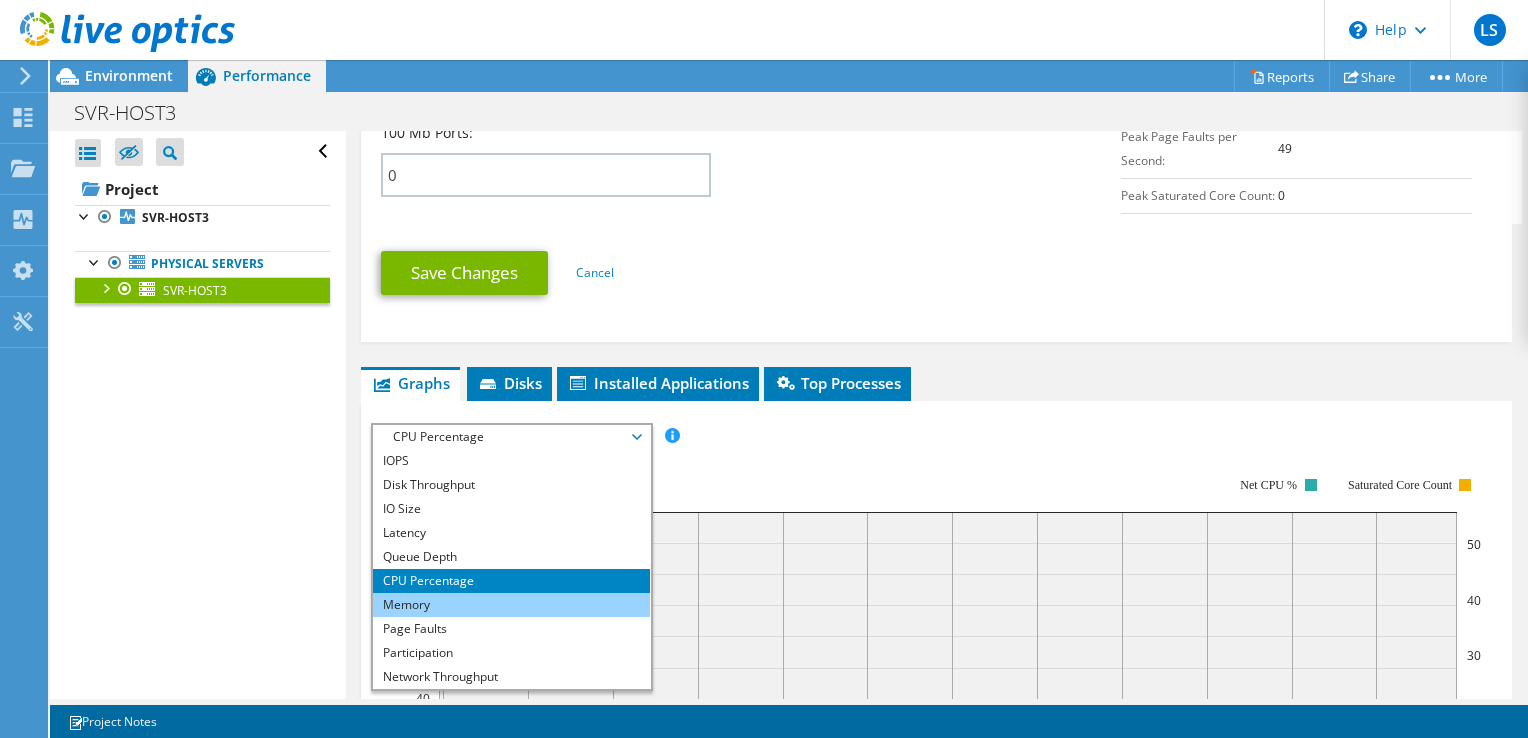 click on "Memory" at bounding box center [511, 605] 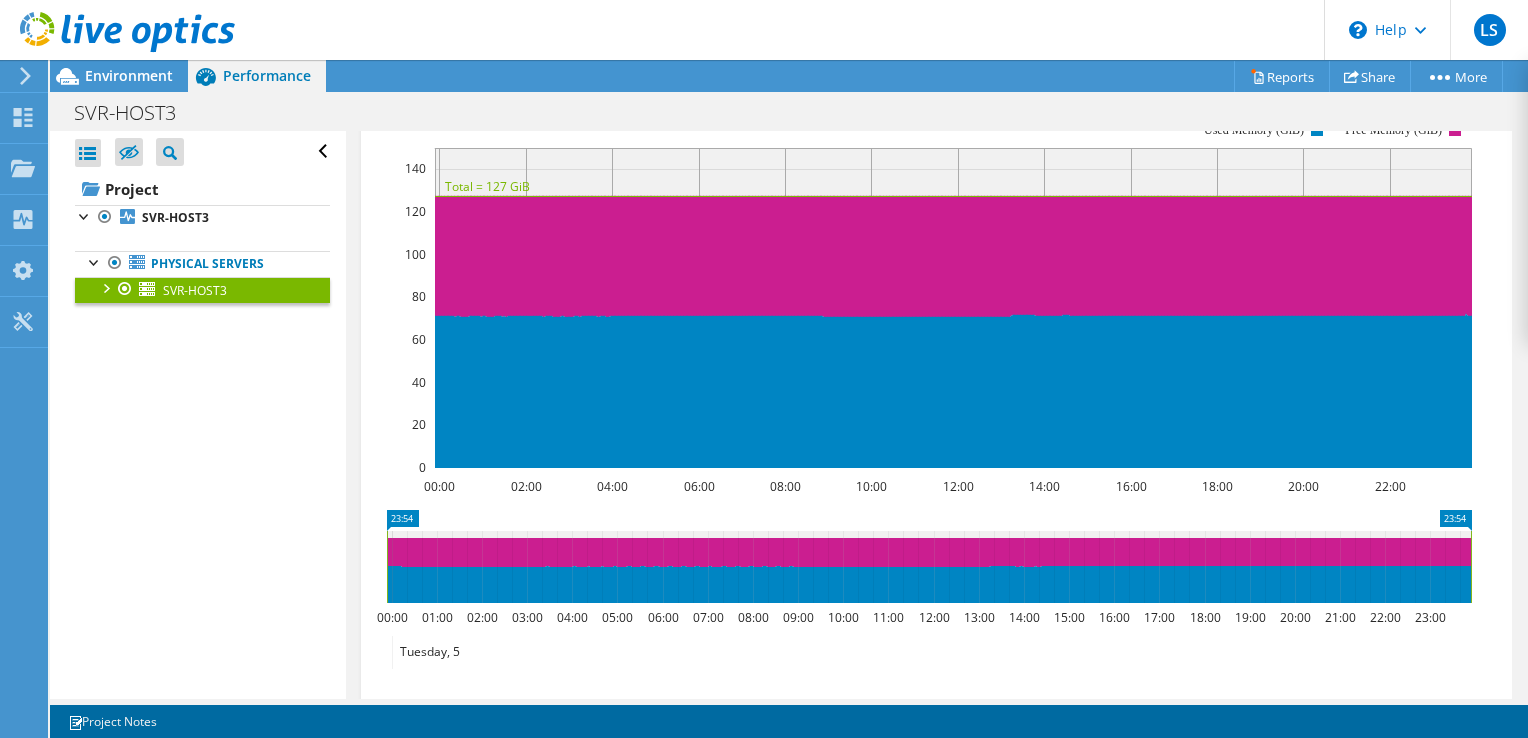 scroll, scrollTop: 1328, scrollLeft: 0, axis: vertical 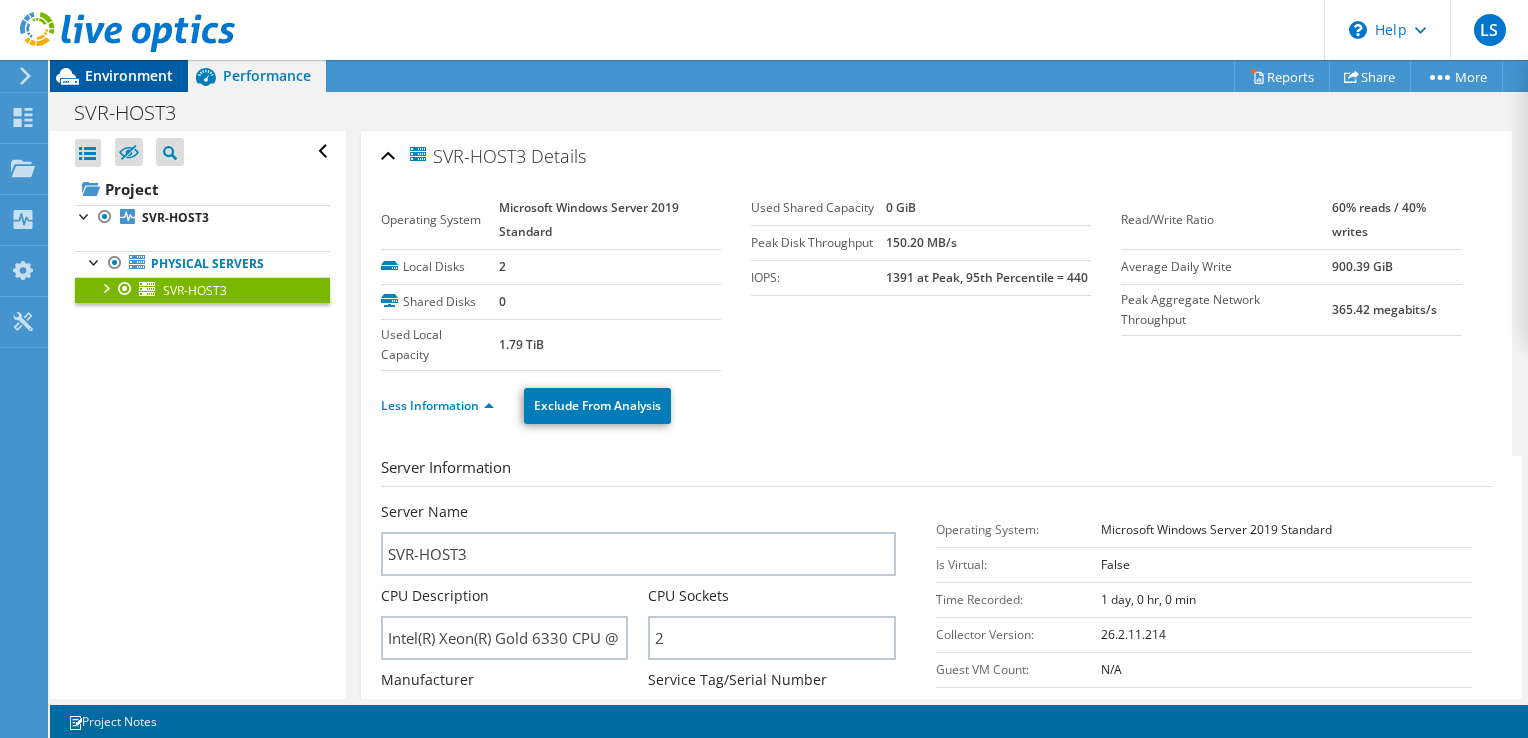 click on "Environment" at bounding box center (129, 75) 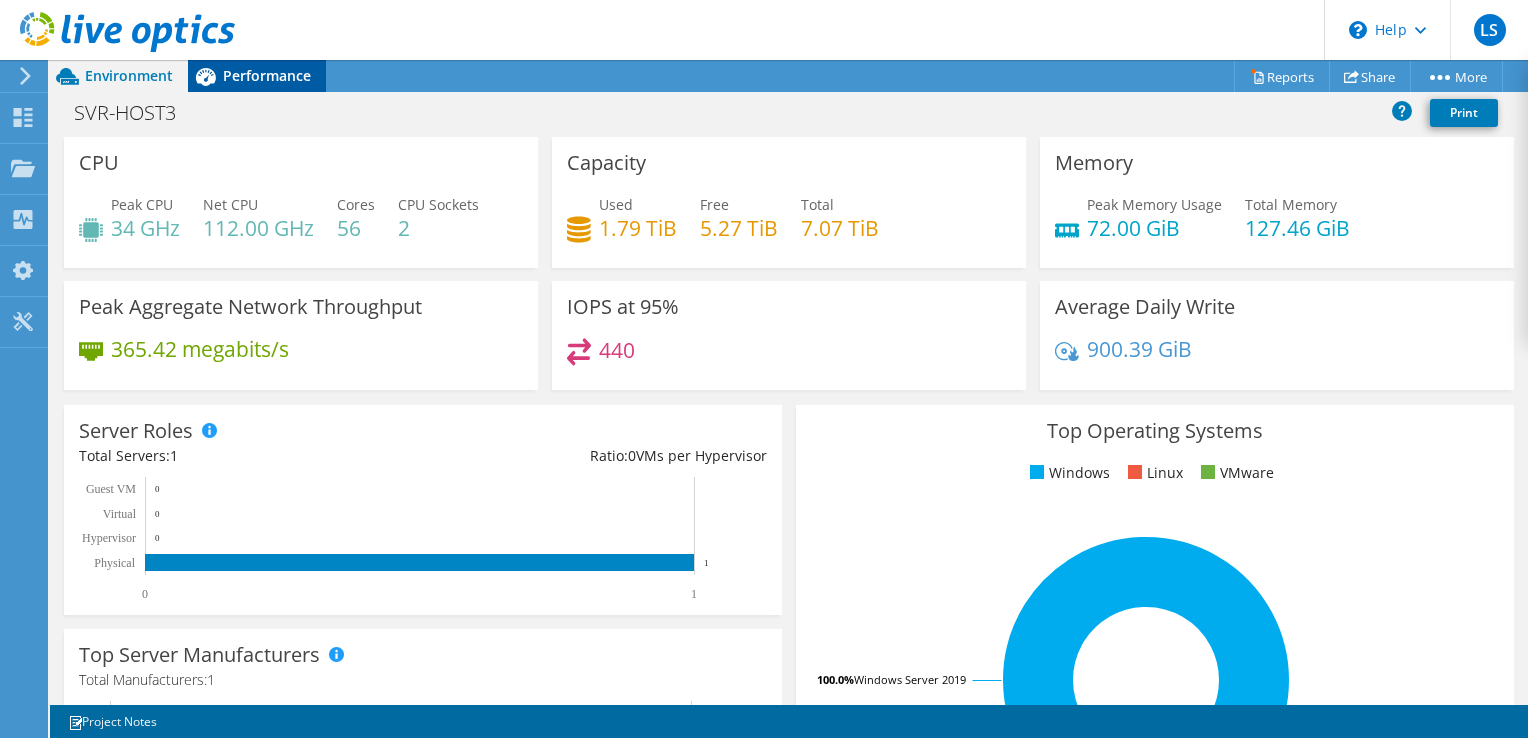 click on "Performance" at bounding box center (267, 75) 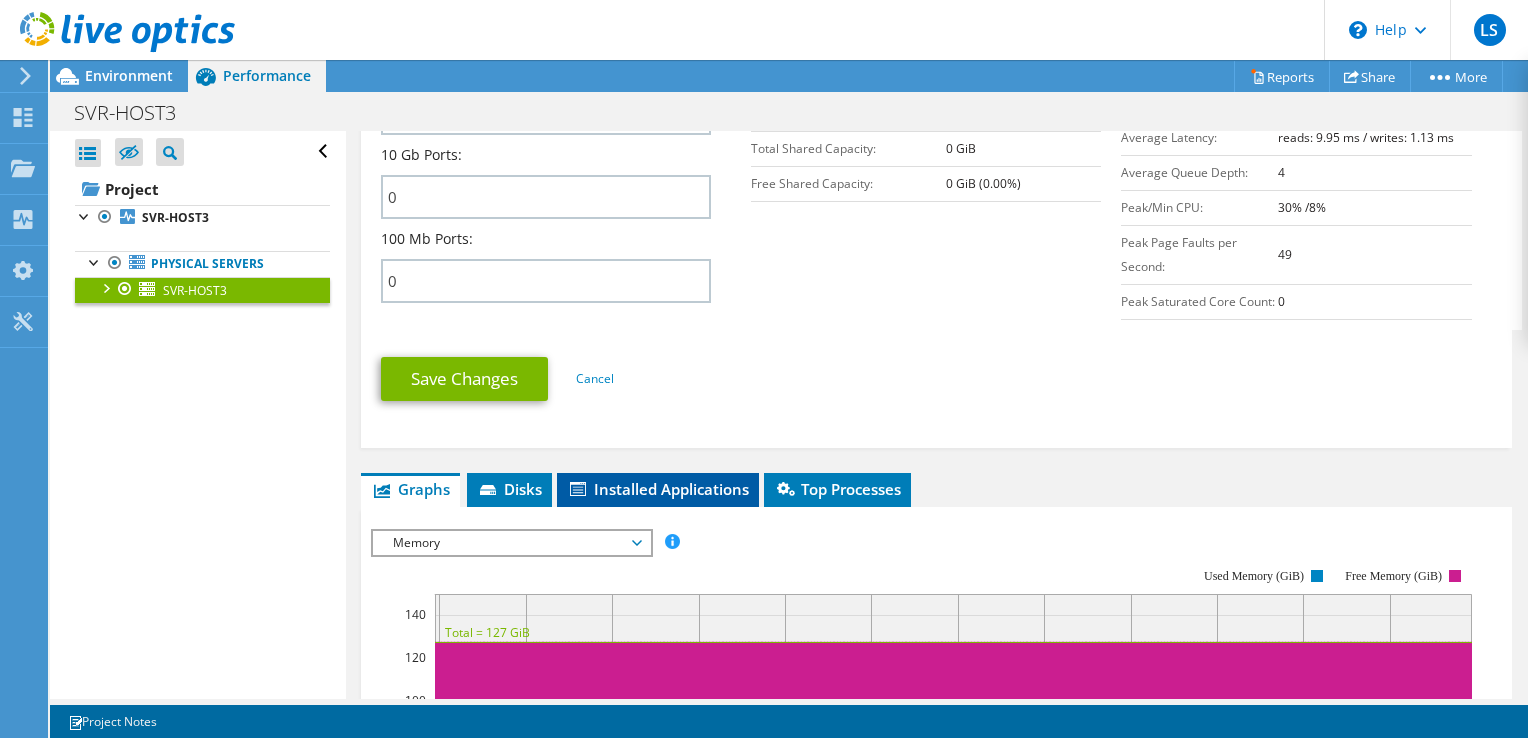 scroll, scrollTop: 1000, scrollLeft: 0, axis: vertical 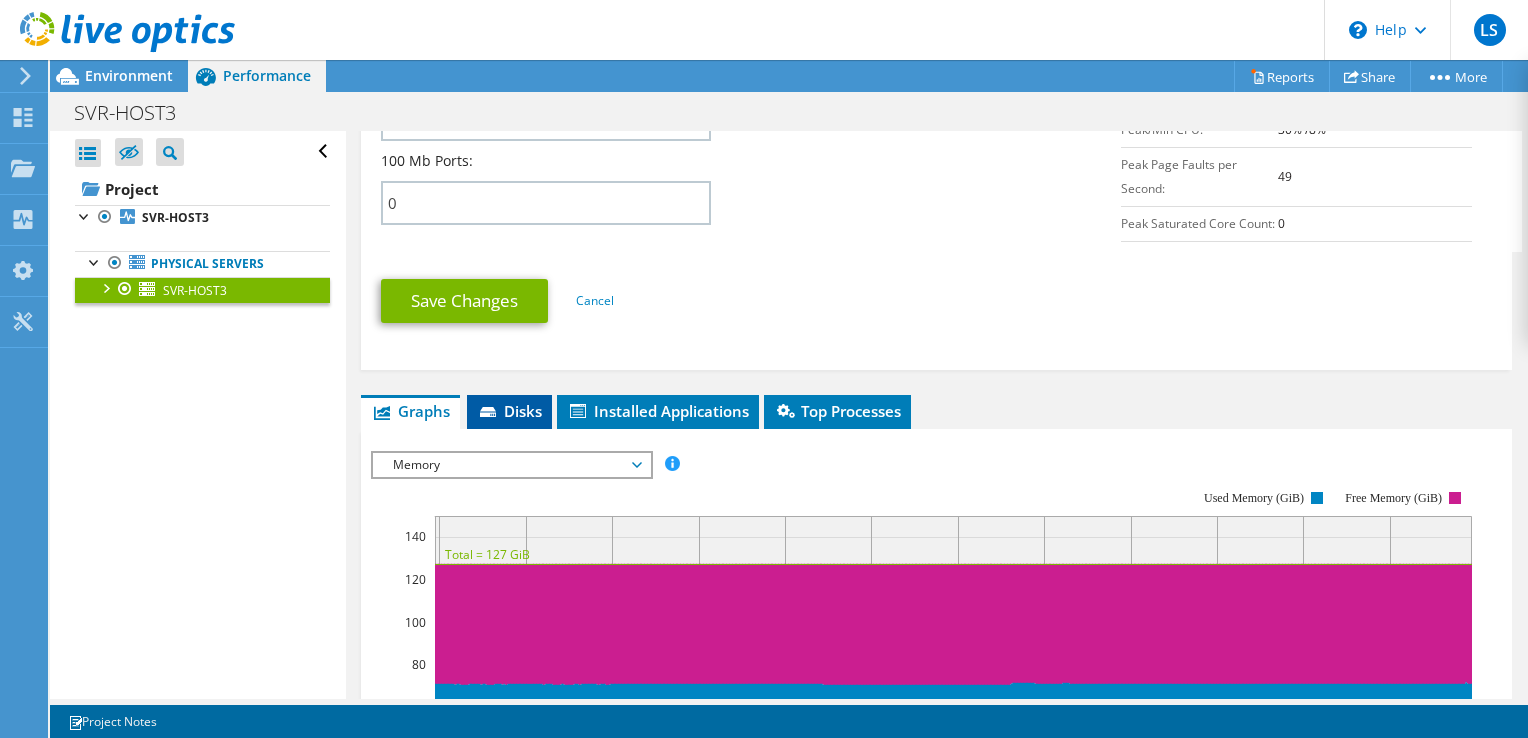 click on "Disks" at bounding box center [509, 411] 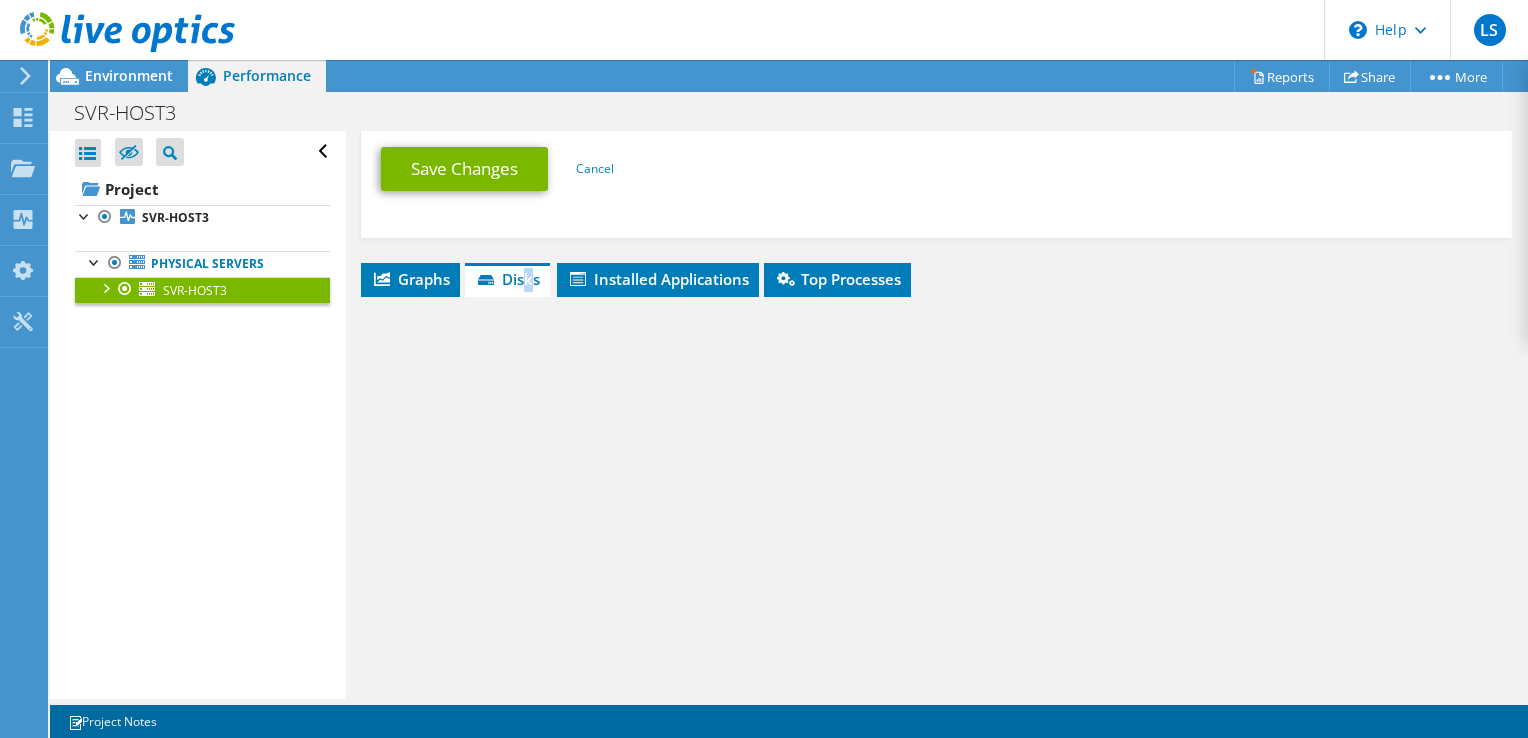 scroll, scrollTop: 1246, scrollLeft: 0, axis: vertical 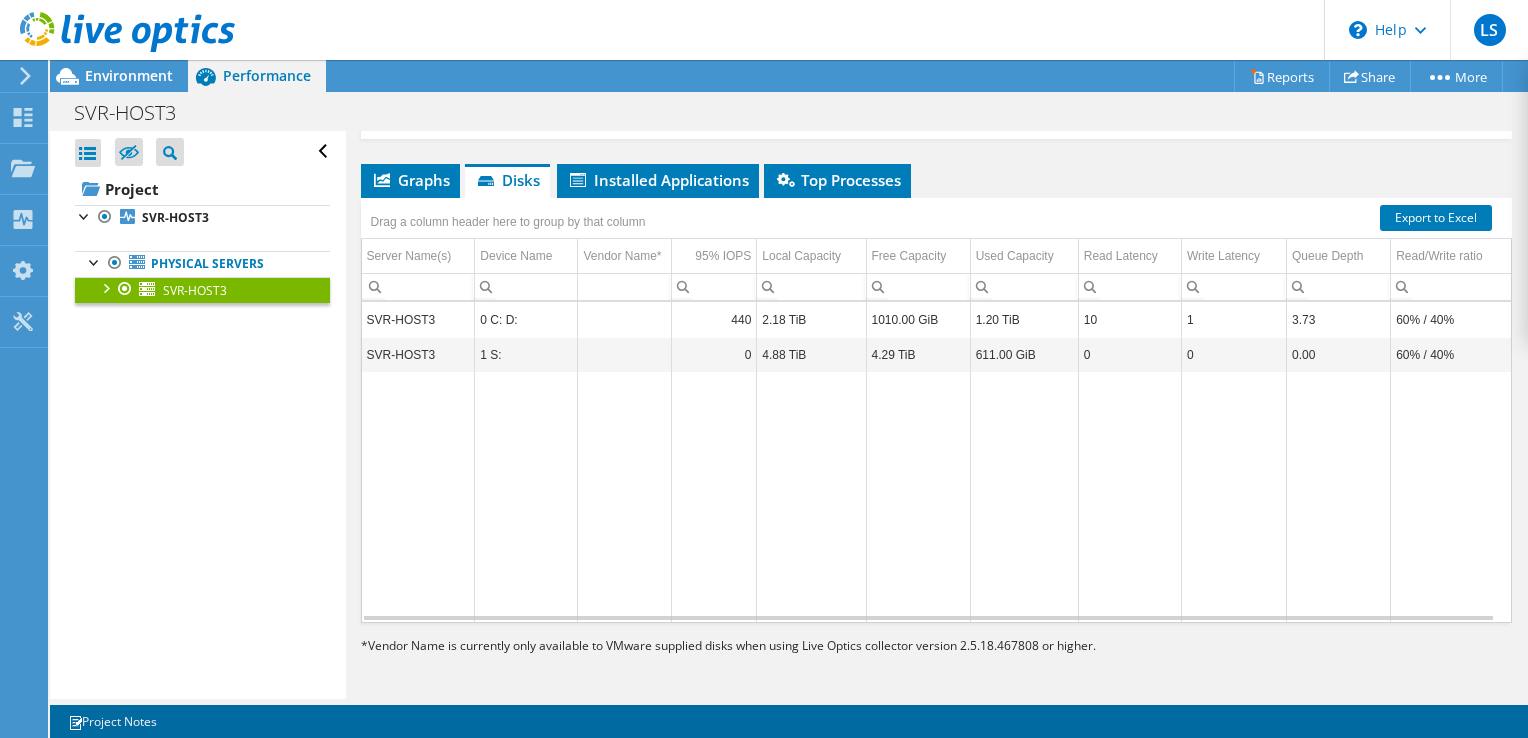 click on "SVR-HOST3
Details
Operating System
Microsoft Windows Server 2019 Standard
Local Disks
2
Shared Disks
0
Used Local Capacity
1.79 TiB
0 GiB" at bounding box center [936, -201] 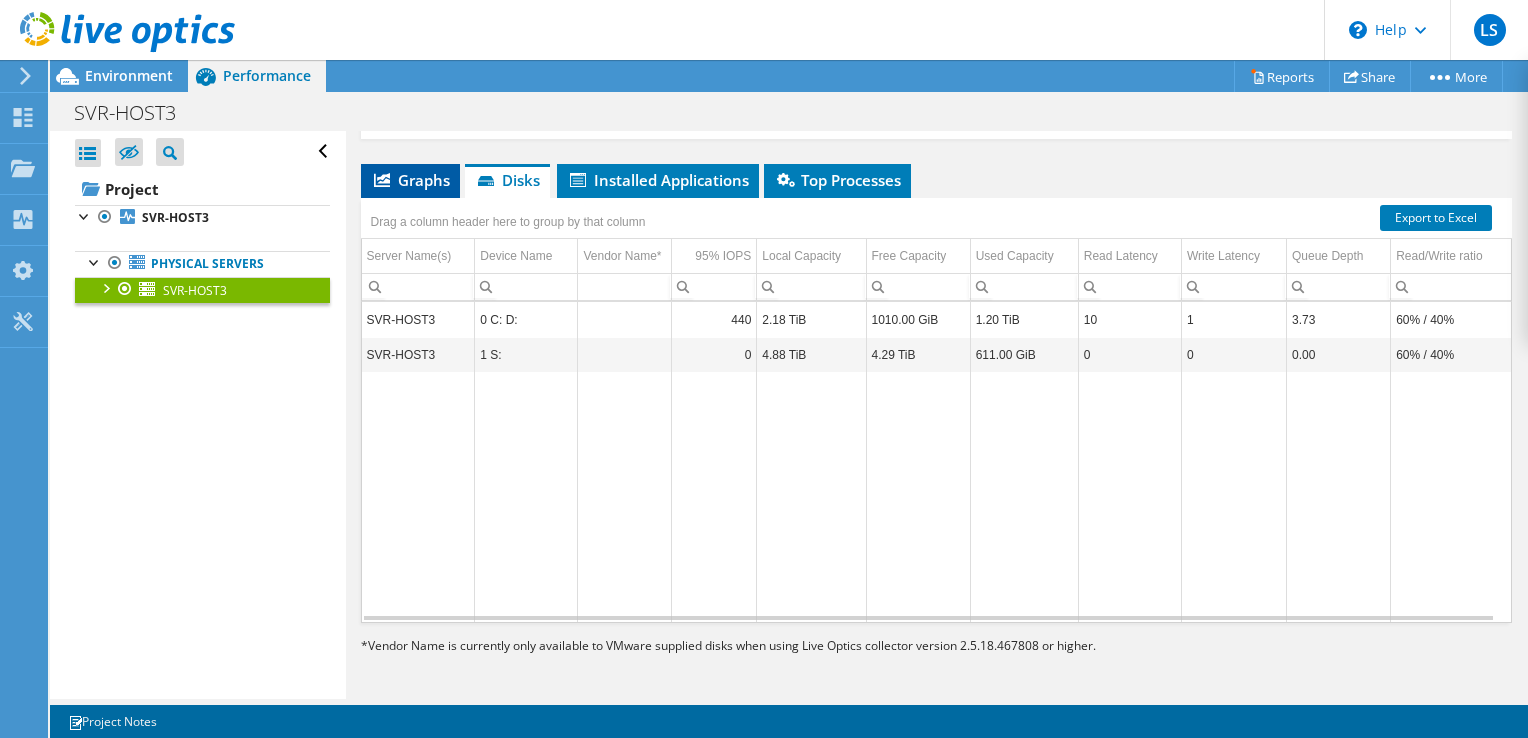 click on "Graphs" at bounding box center [410, 180] 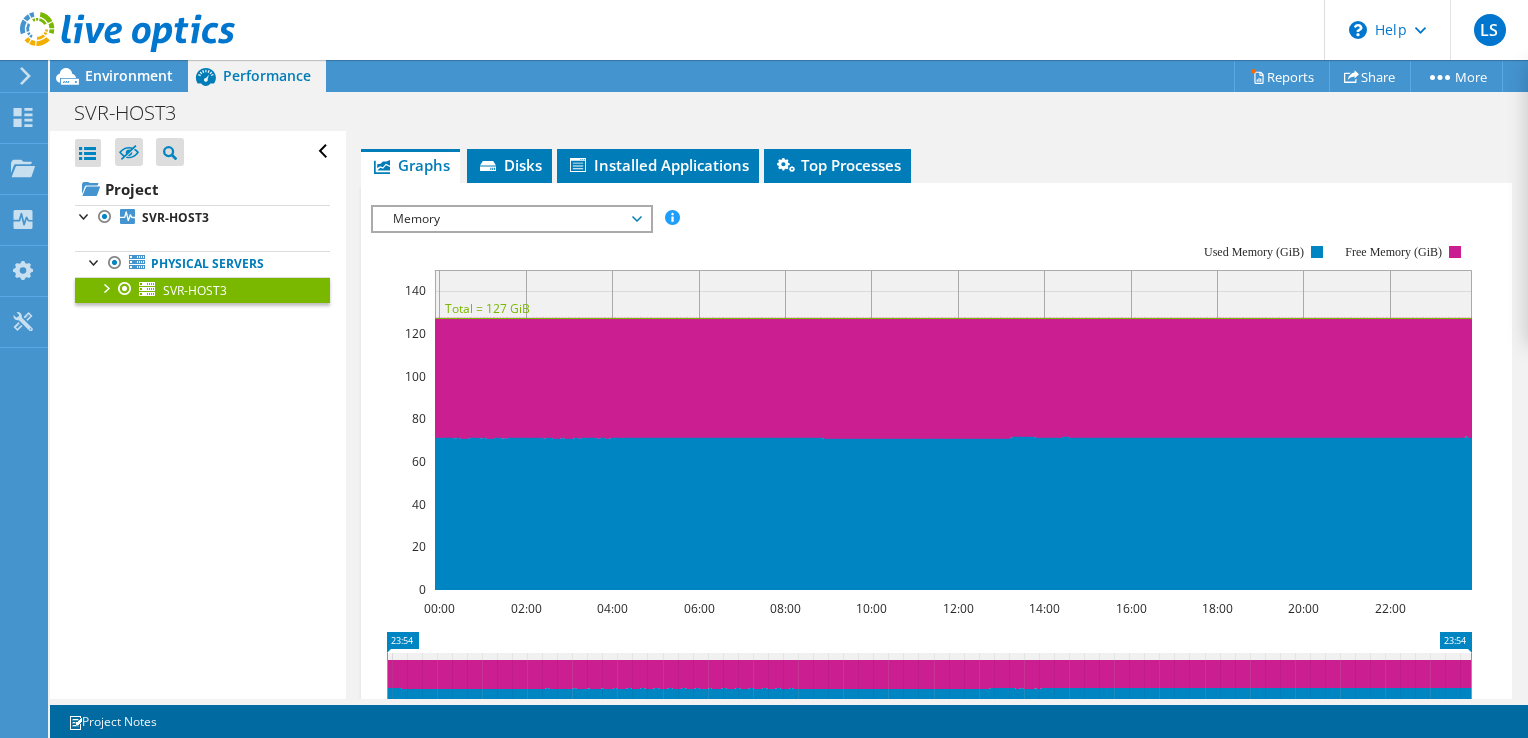 click on "Memory" at bounding box center (511, 219) 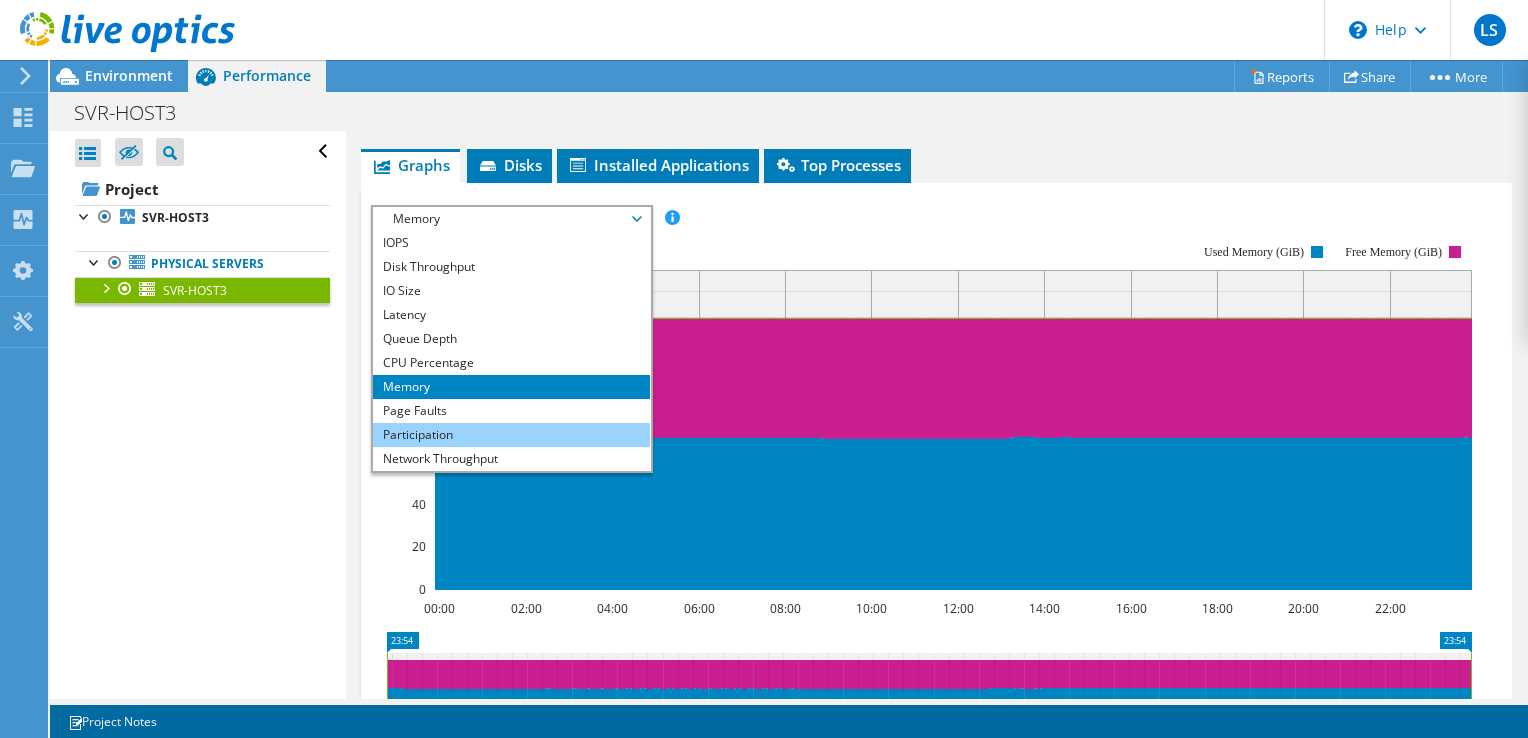 click on "Participation" at bounding box center (511, 435) 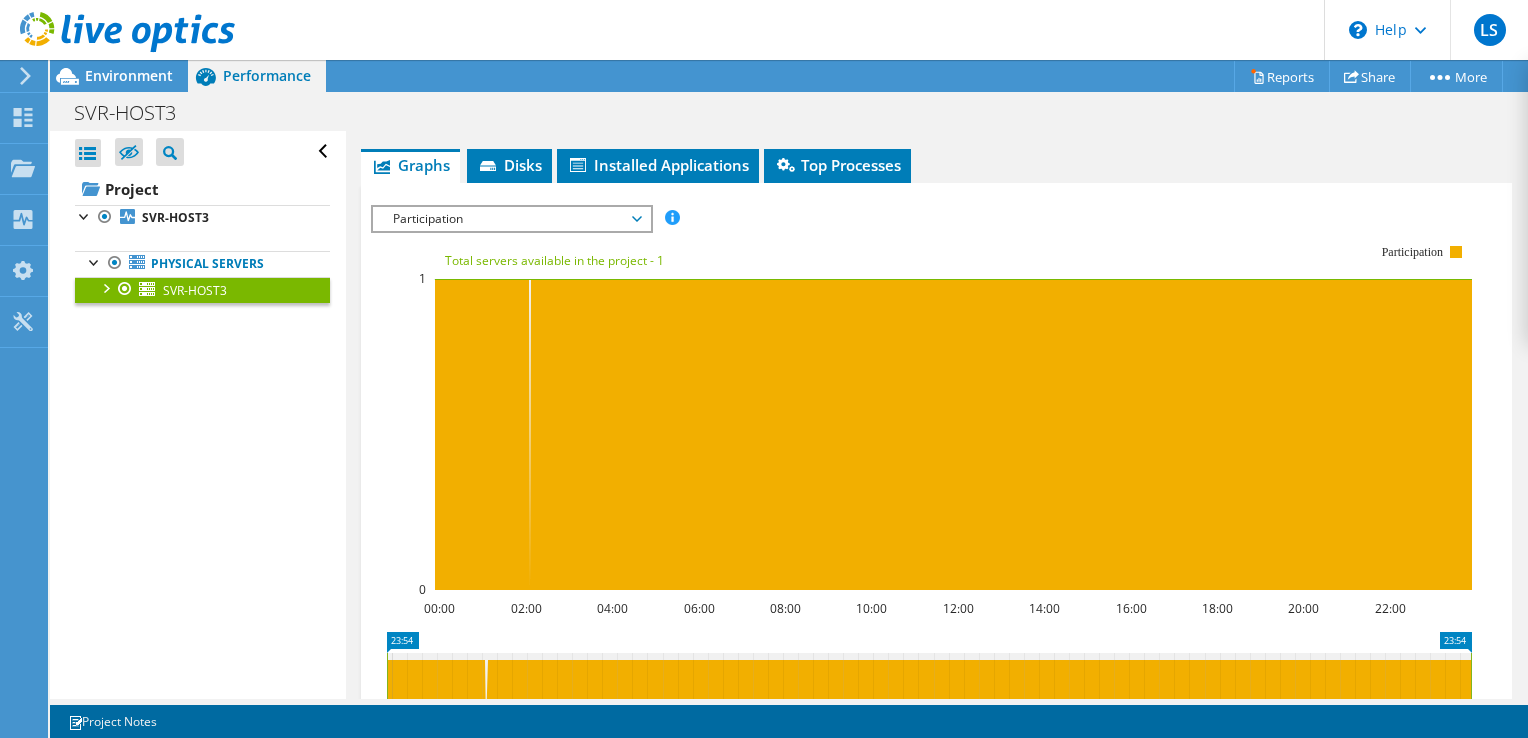 click on "Participation" at bounding box center (511, 219) 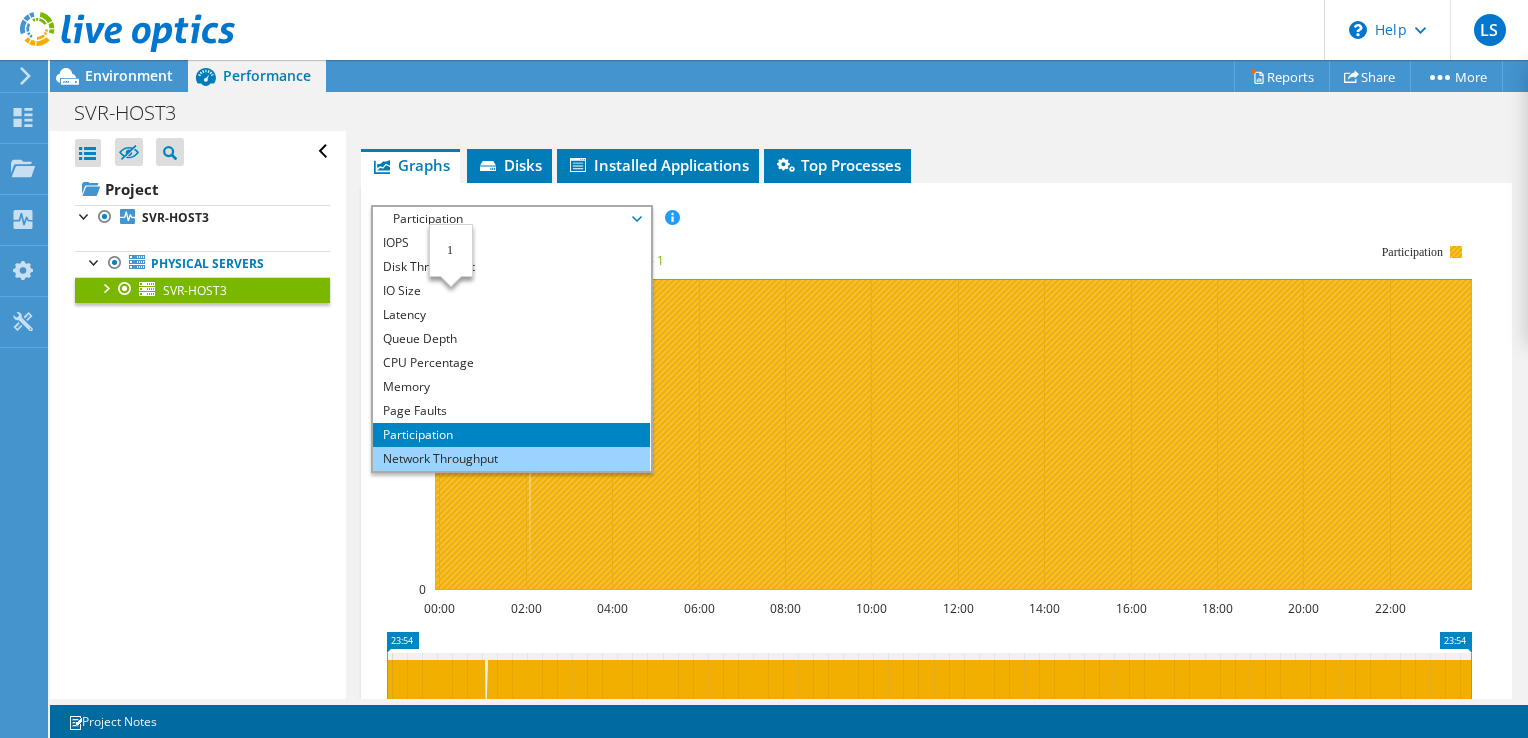 click on "Network Throughput" at bounding box center (511, 459) 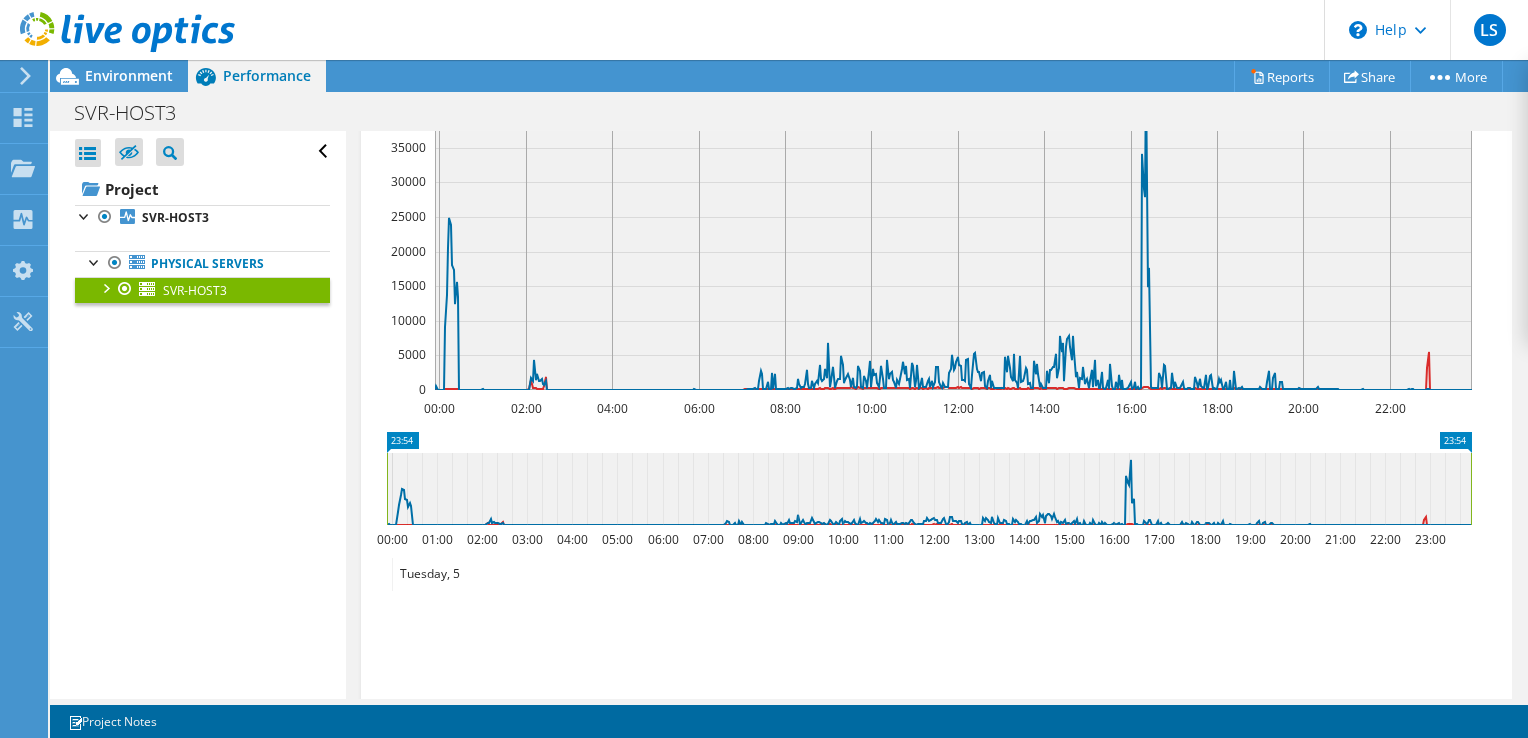 scroll, scrollTop: 1346, scrollLeft: 0, axis: vertical 